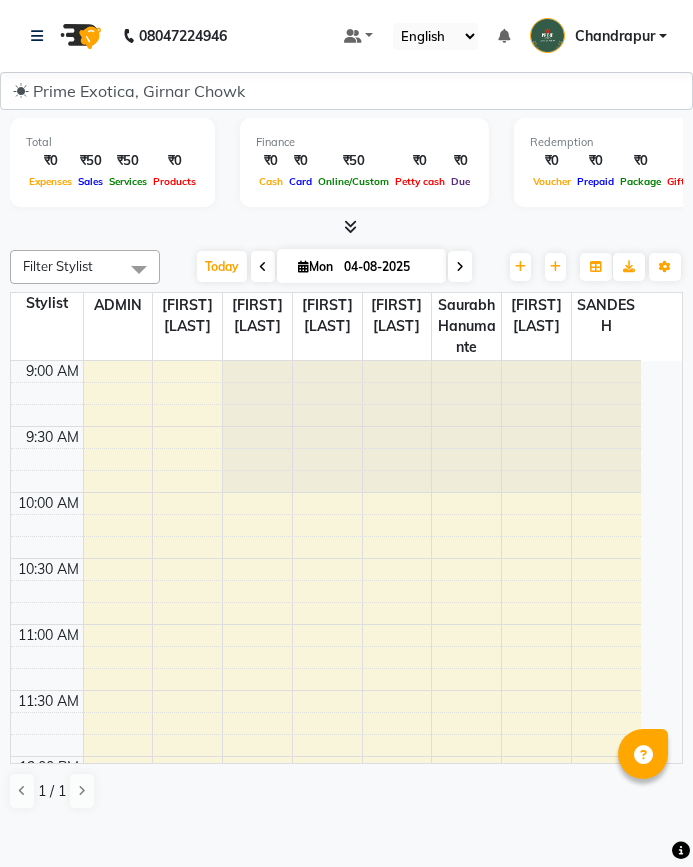 scroll, scrollTop: 0, scrollLeft: 0, axis: both 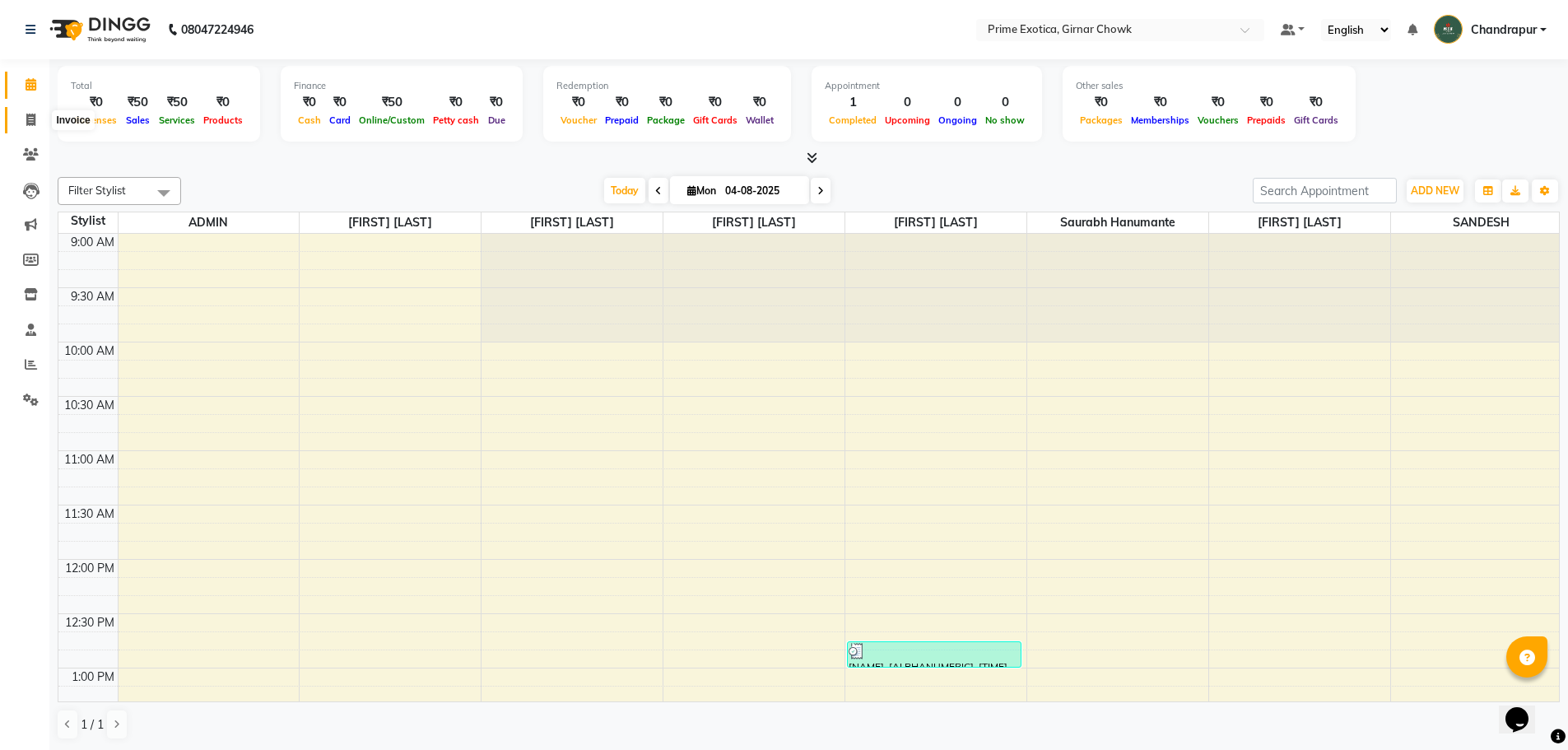 drag, startPoint x: 21, startPoint y: 116, endPoint x: 35, endPoint y: 125, distance: 16.643317 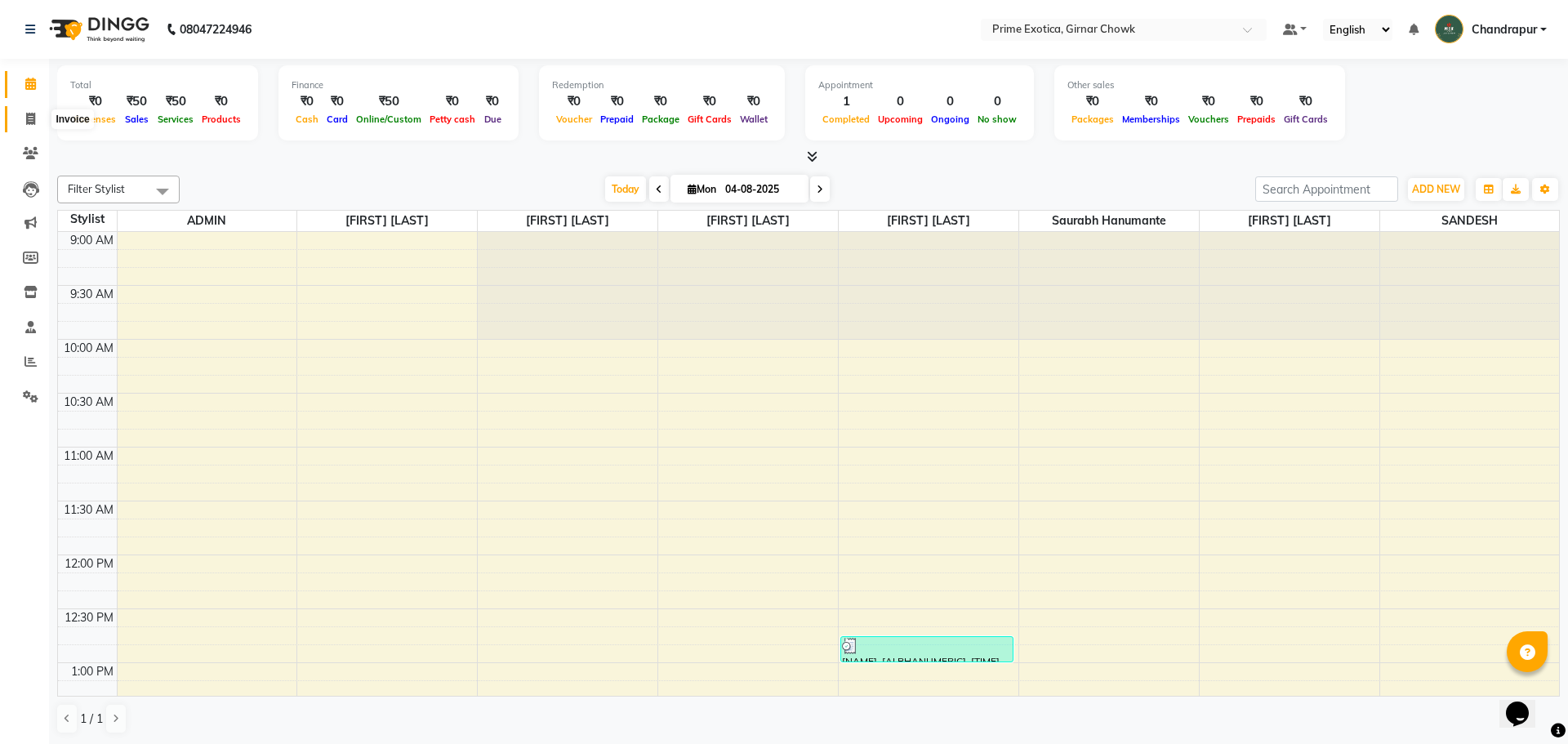 select on "5796" 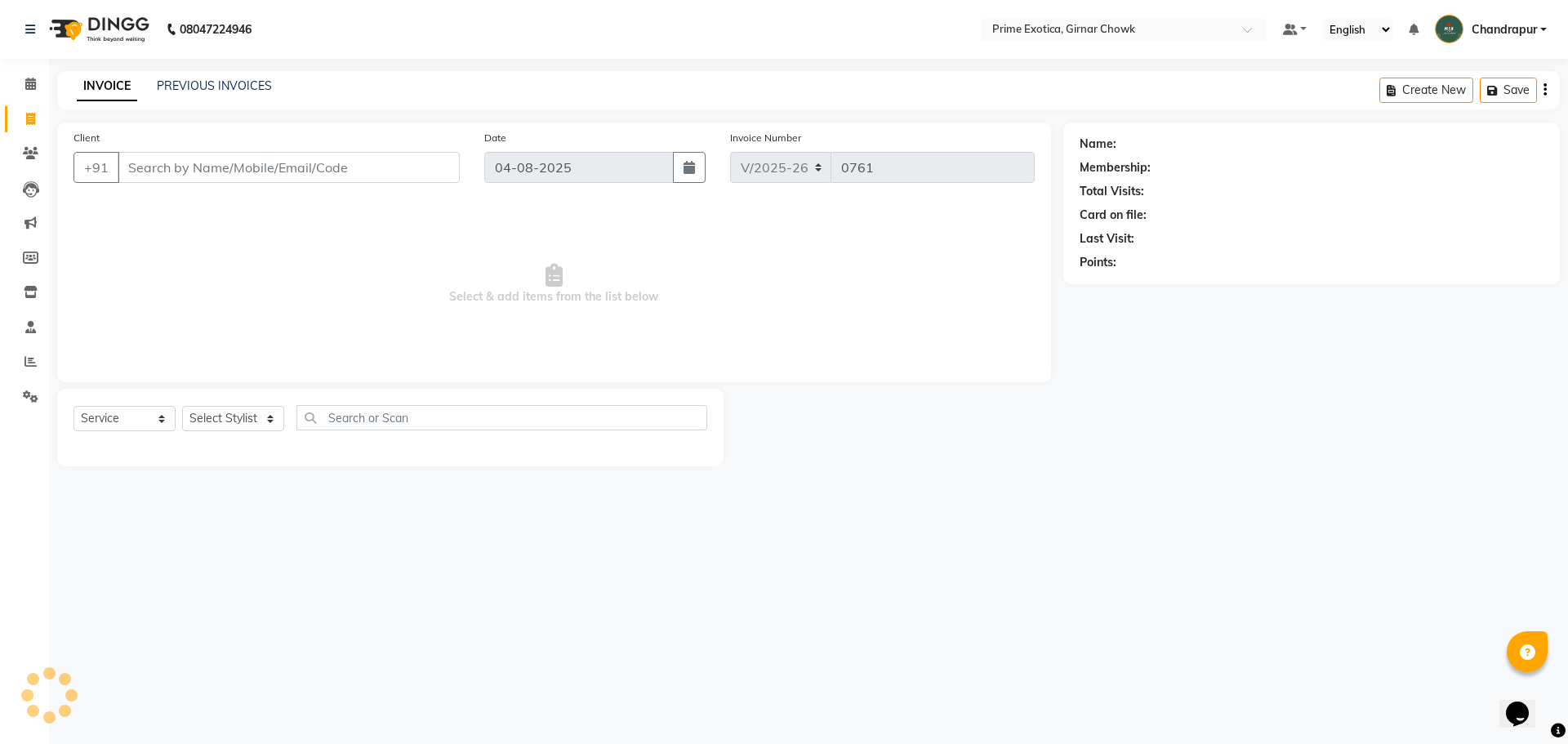 click on "Client" at bounding box center [288, 167] 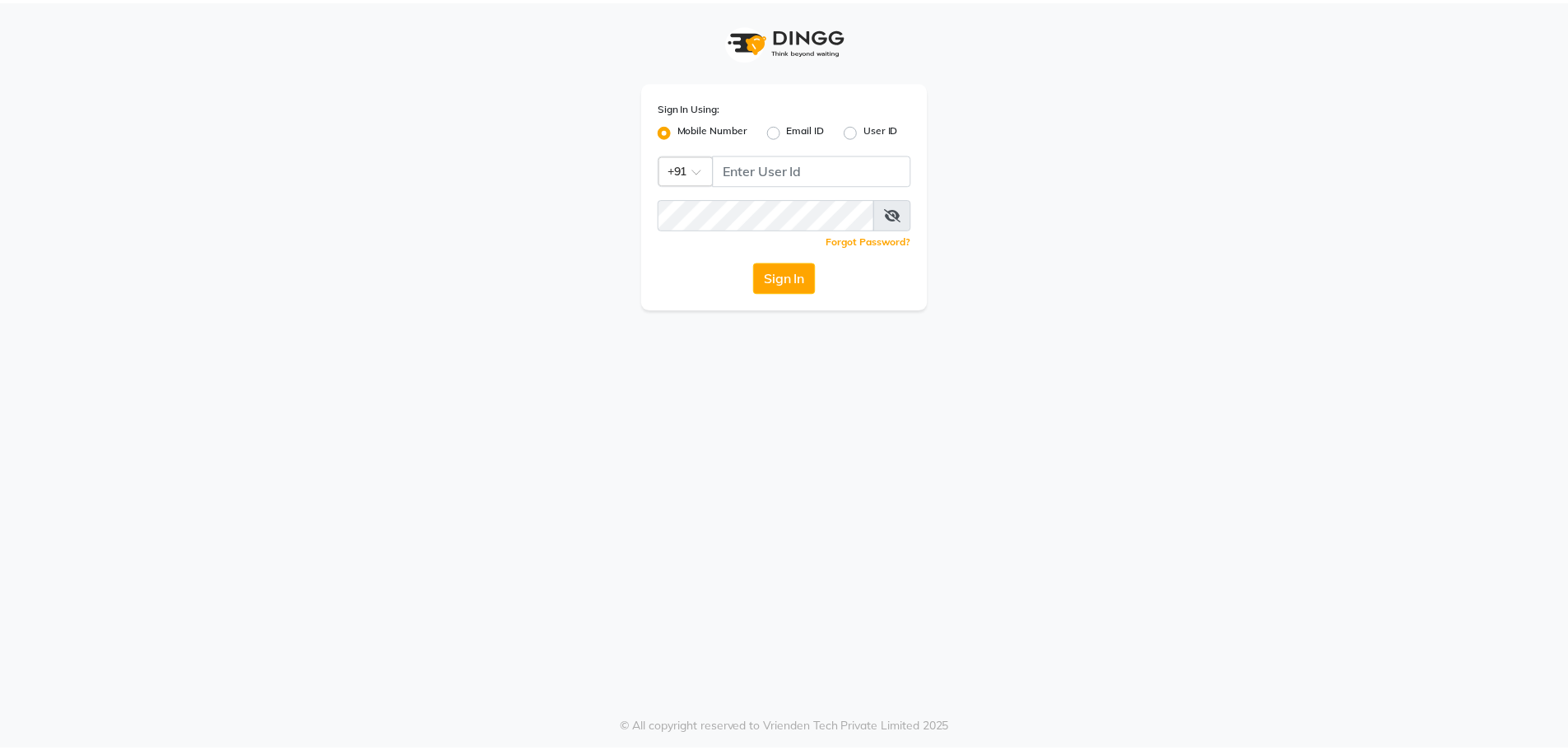 scroll, scrollTop: 0, scrollLeft: 0, axis: both 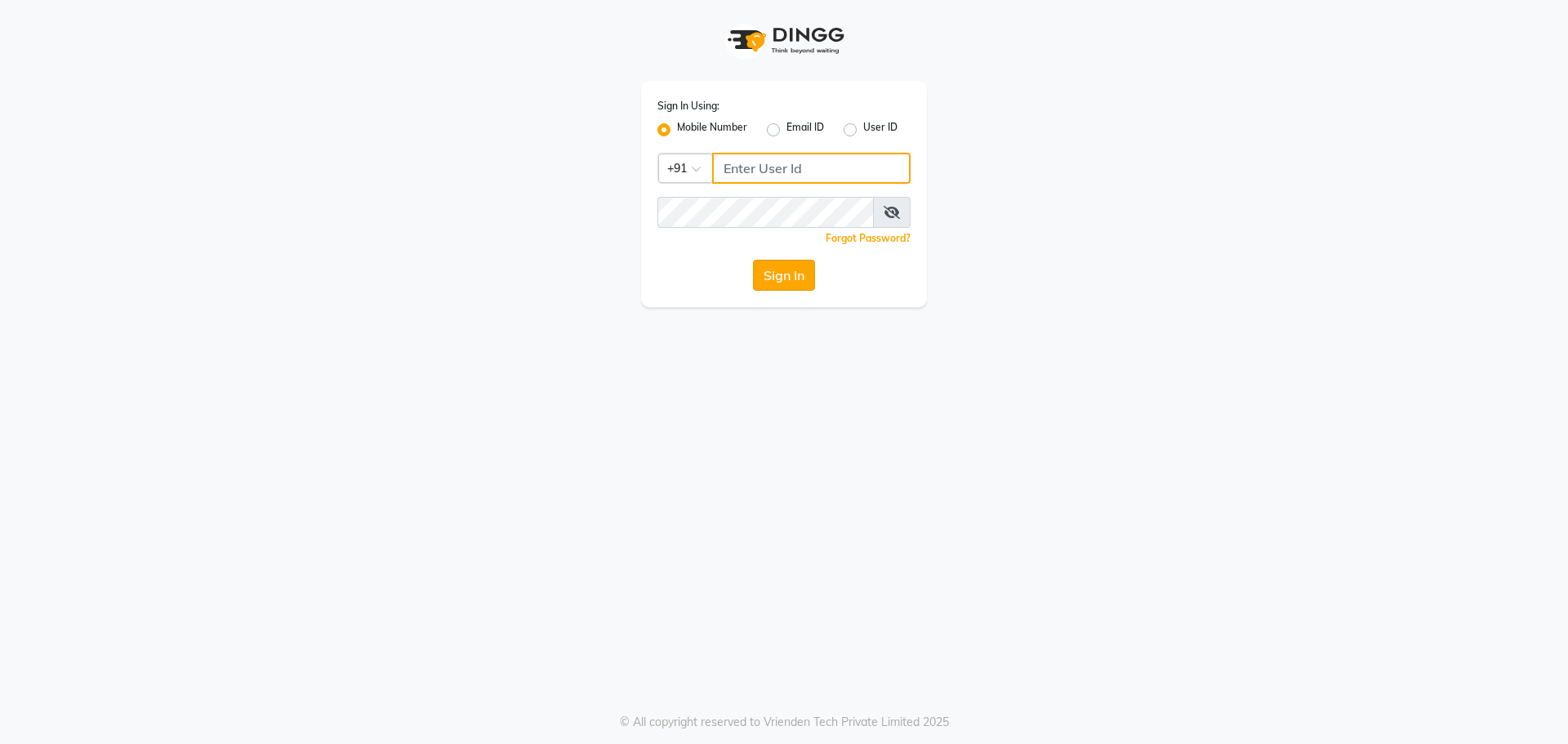 type on "8080902175" 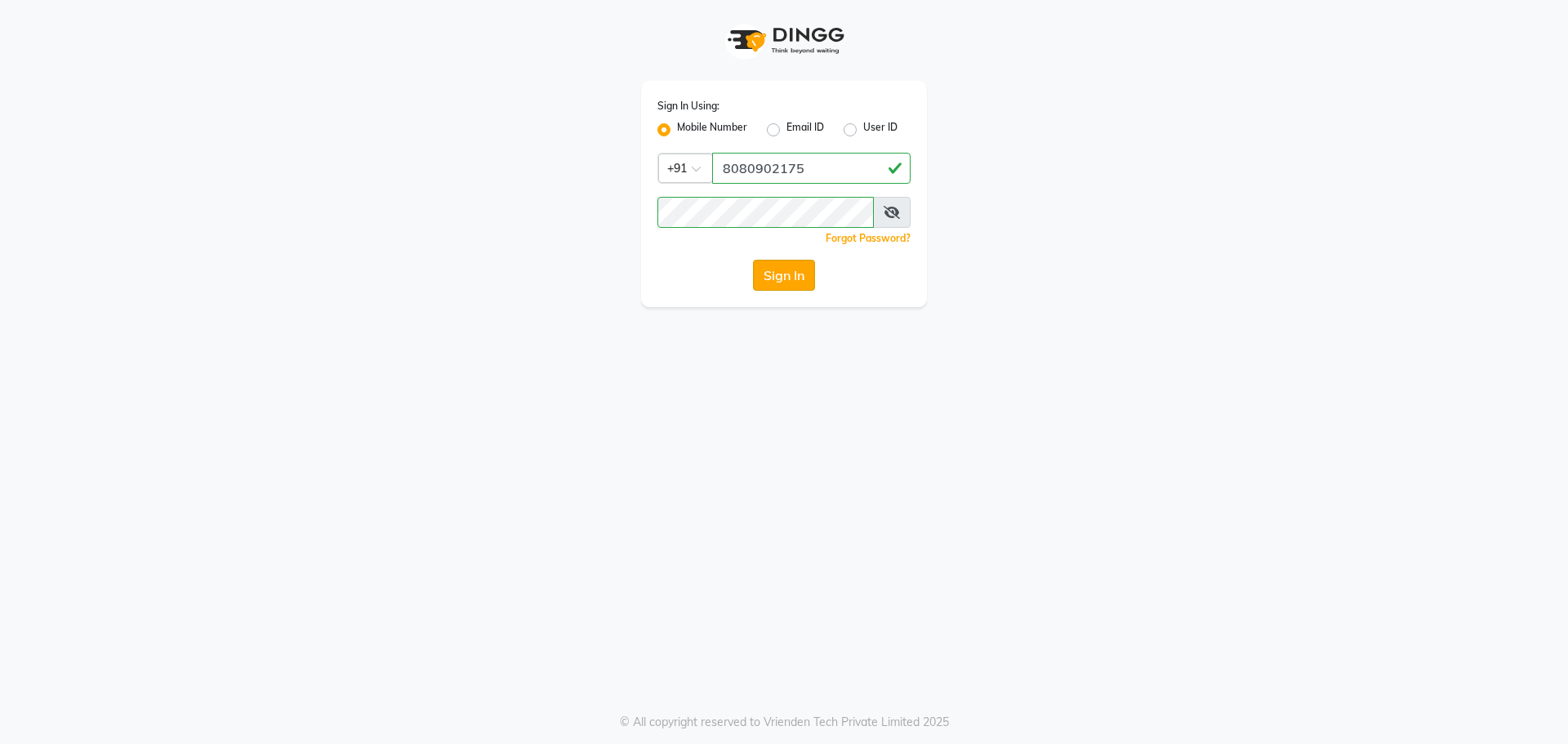 click on "Sign In" 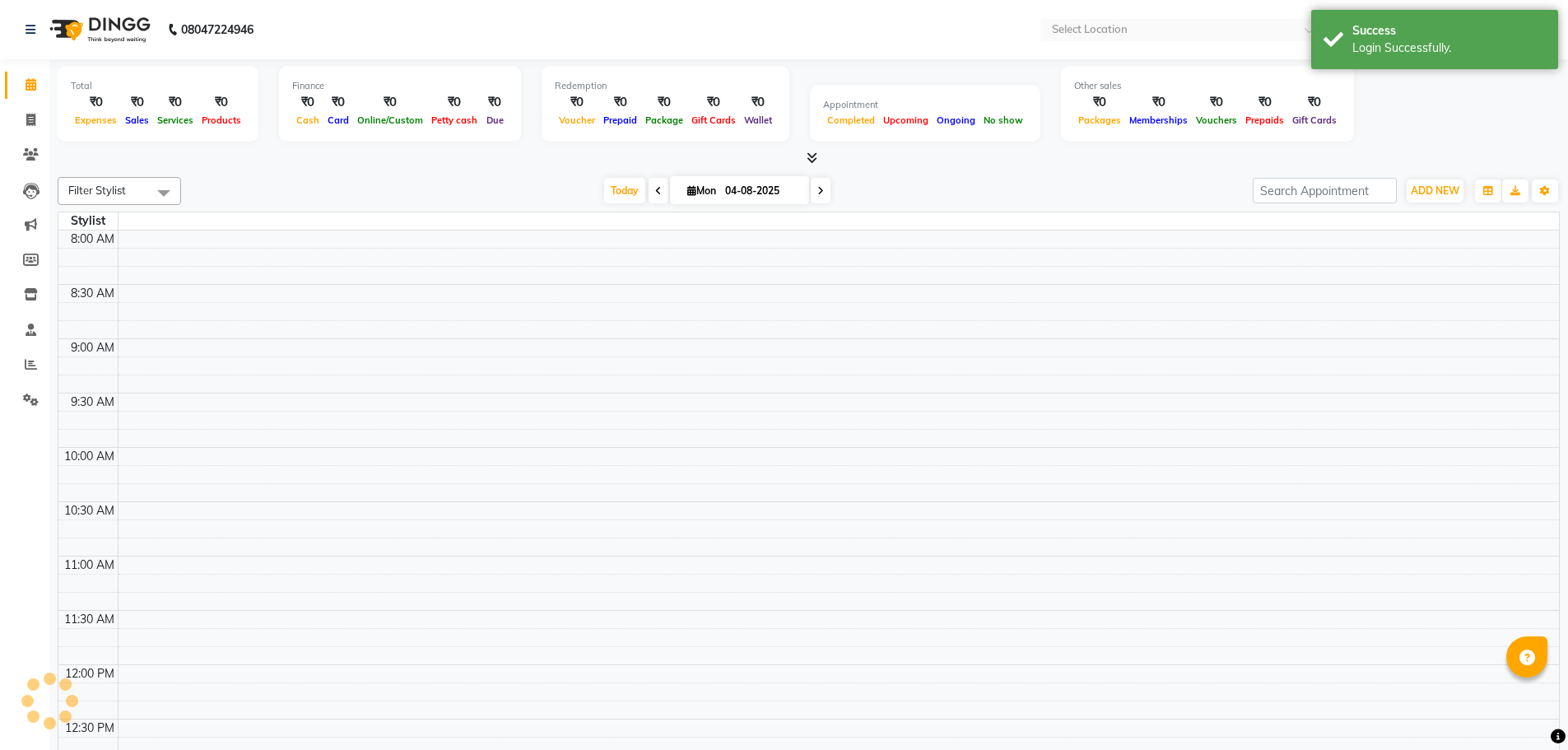 select on "en" 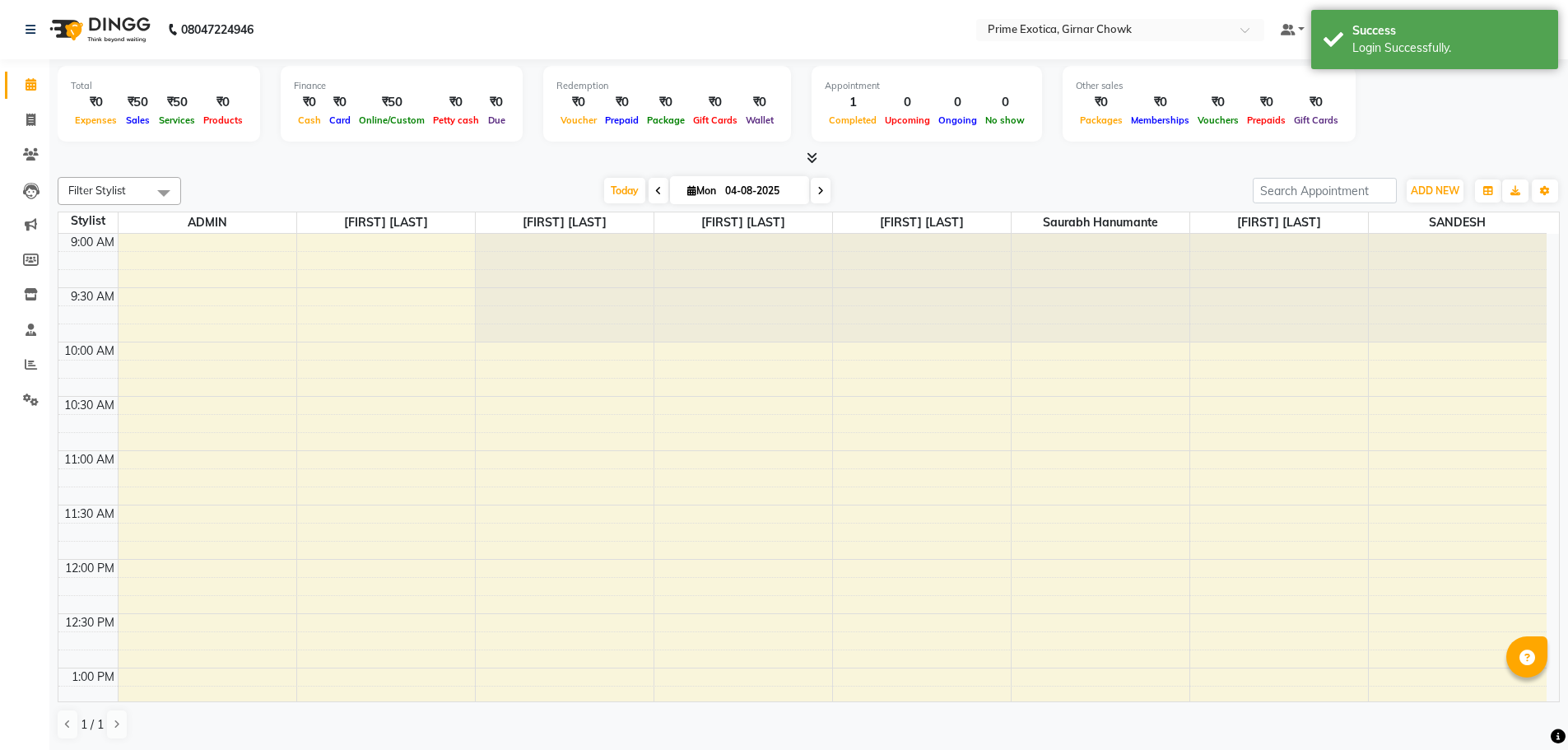 scroll, scrollTop: 0, scrollLeft: 0, axis: both 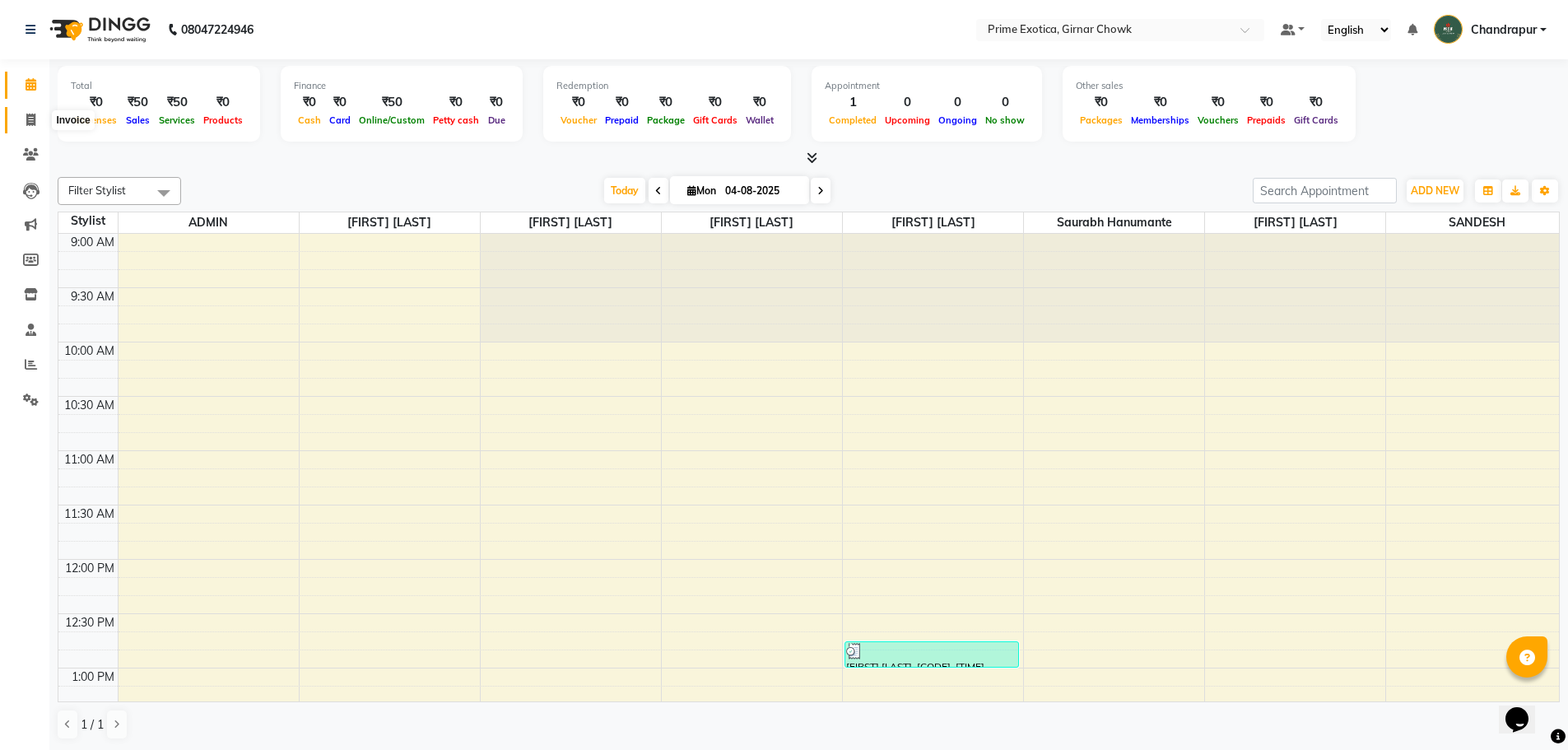 click 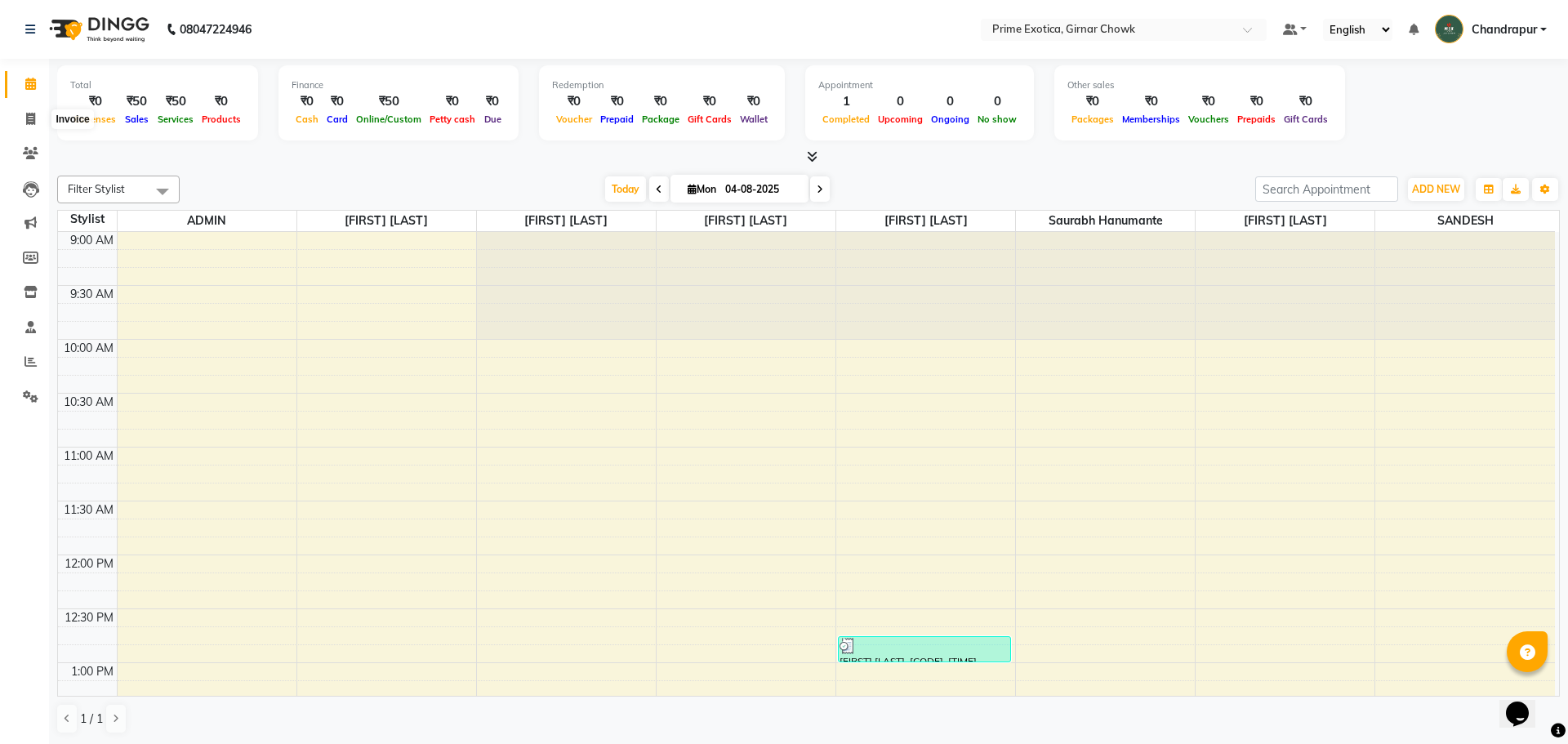 select on "service" 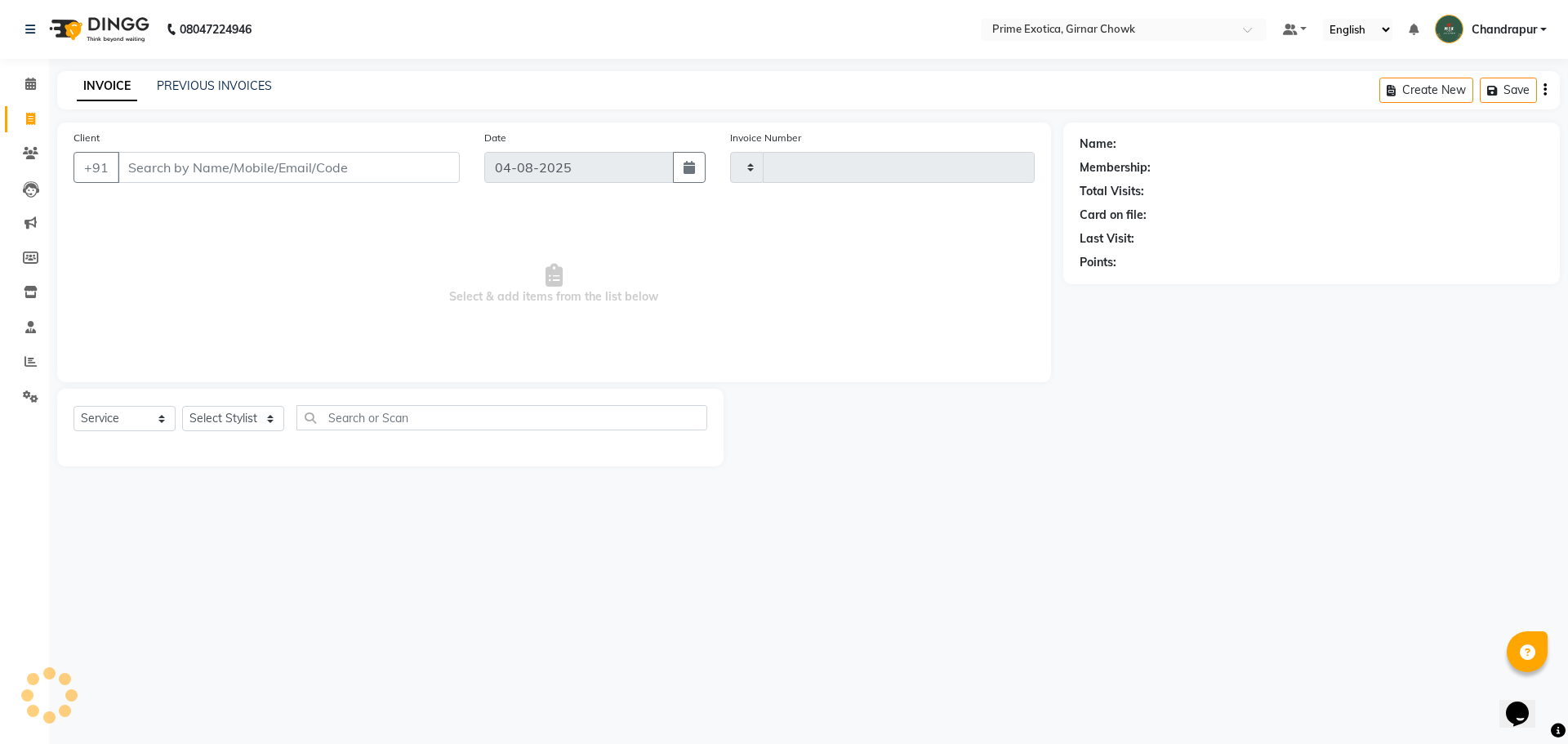 type on "0761" 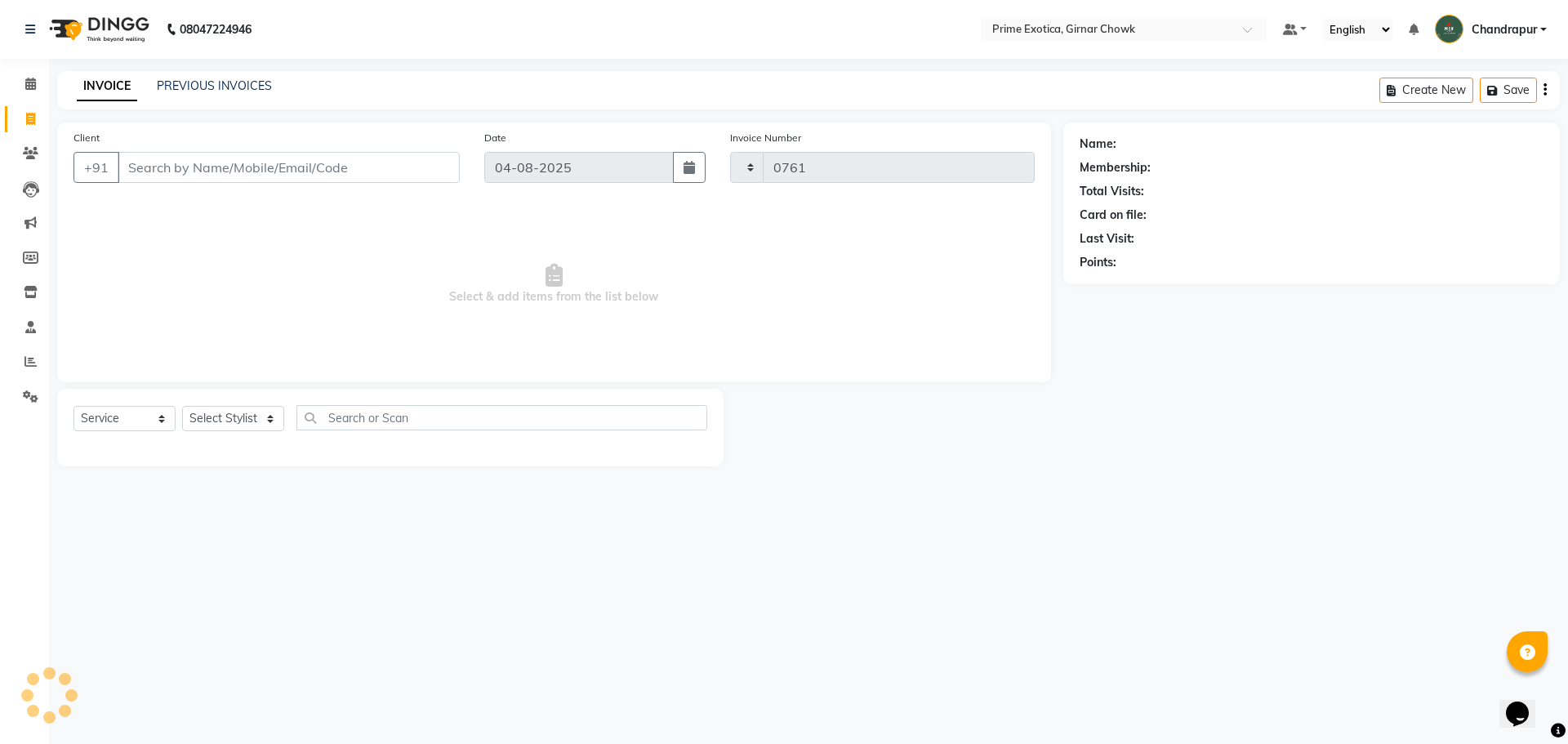 select on "5796" 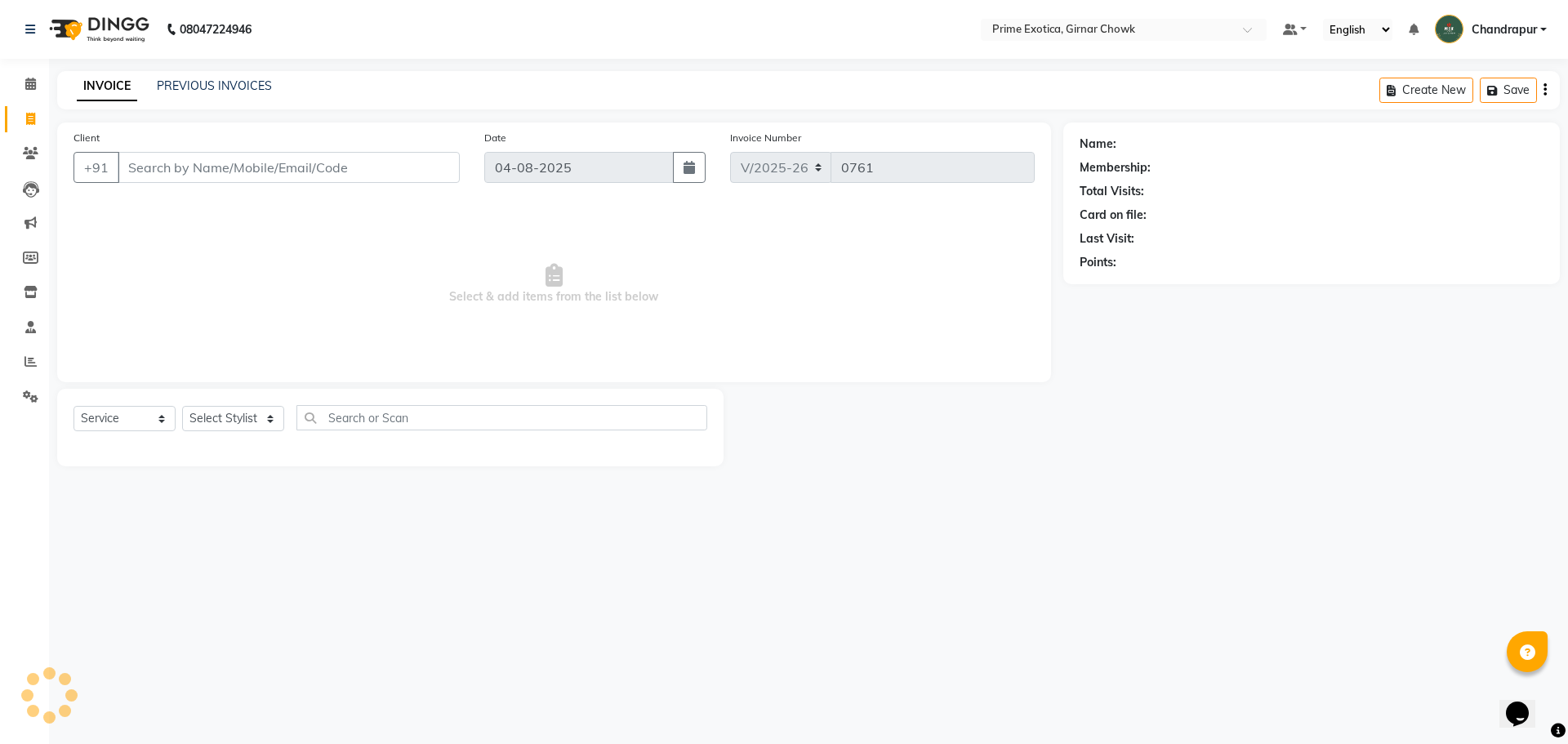 click on "Client" at bounding box center [288, 167] 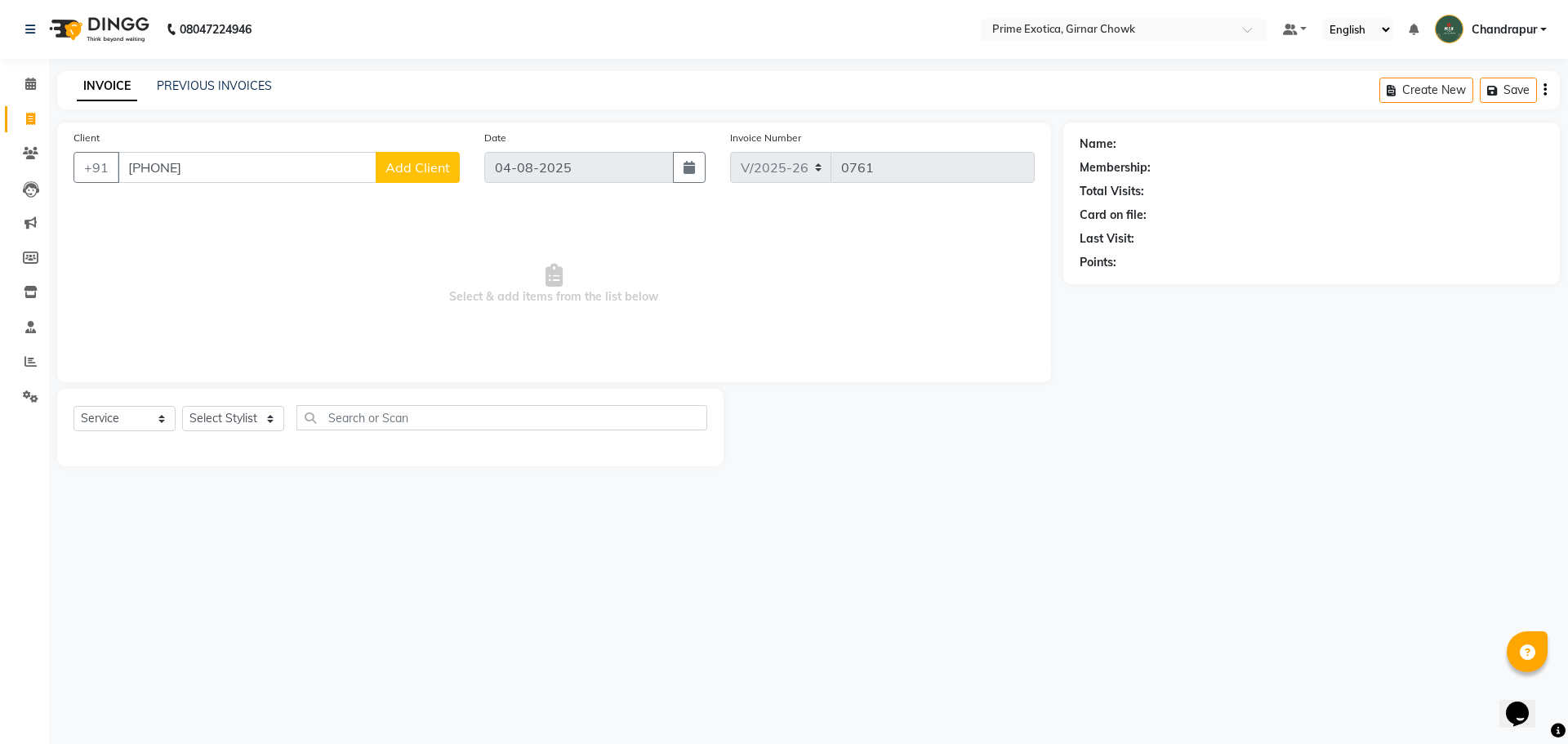 type on "[PHONE]" 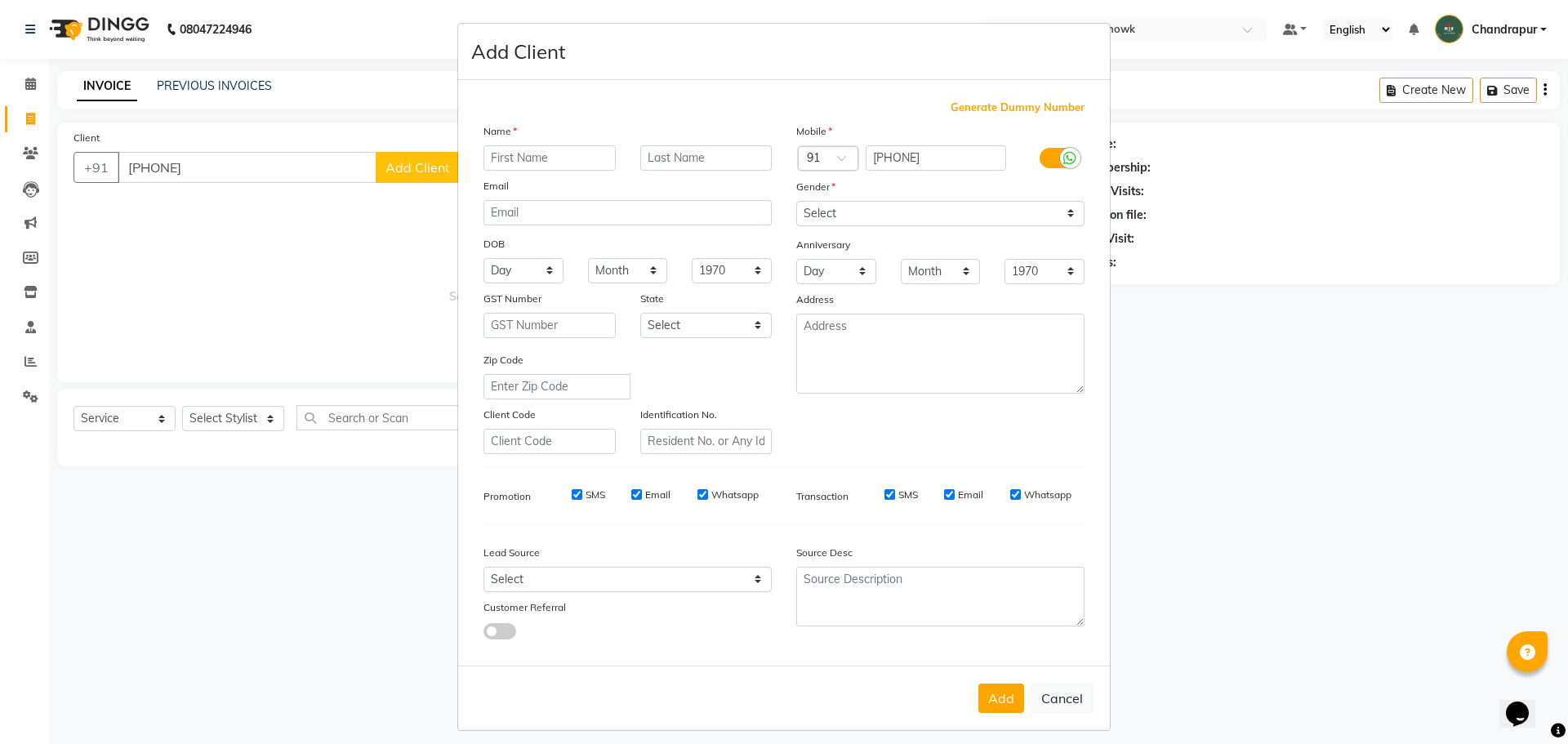 click at bounding box center (550, 158) 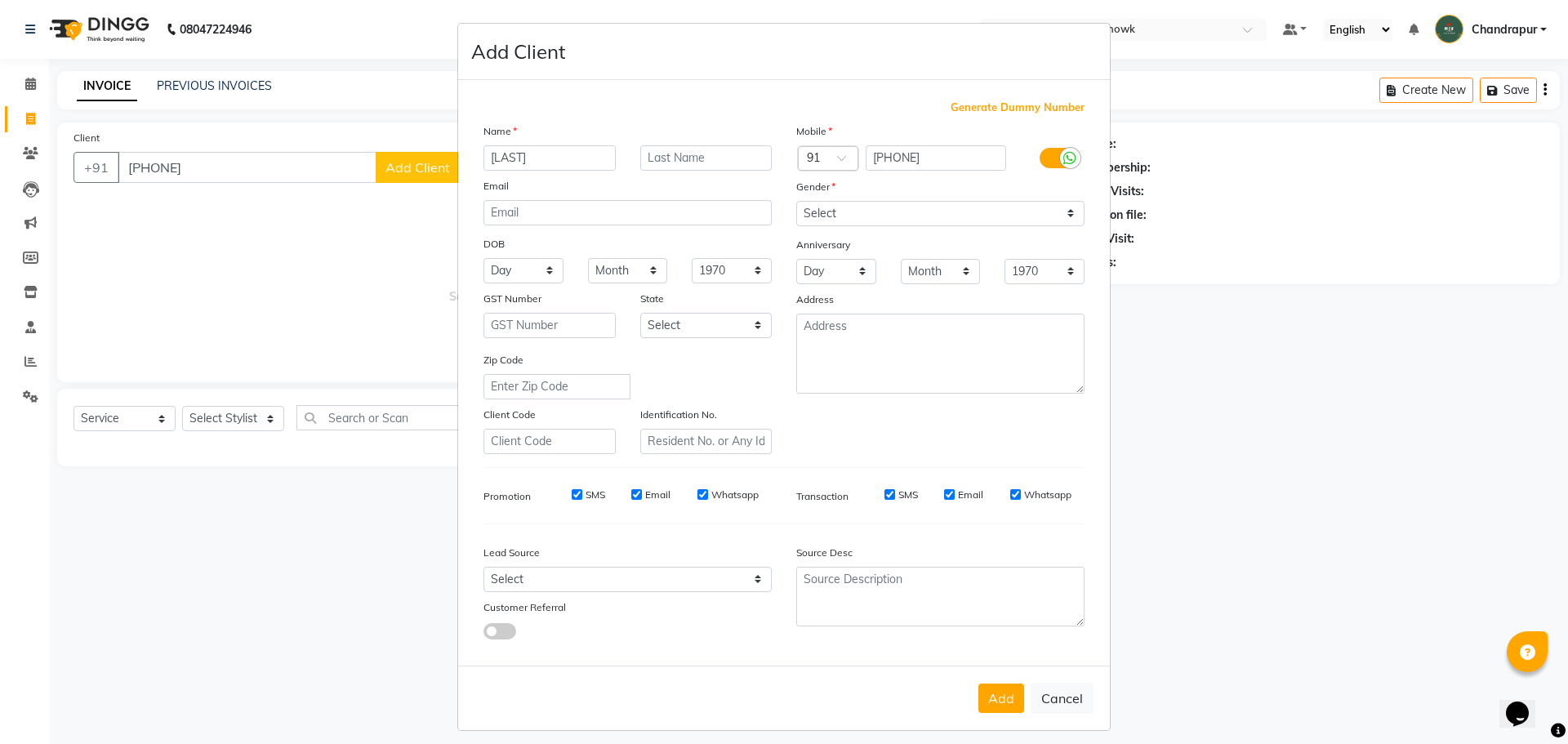 click on "[LAST]" at bounding box center (550, 158) 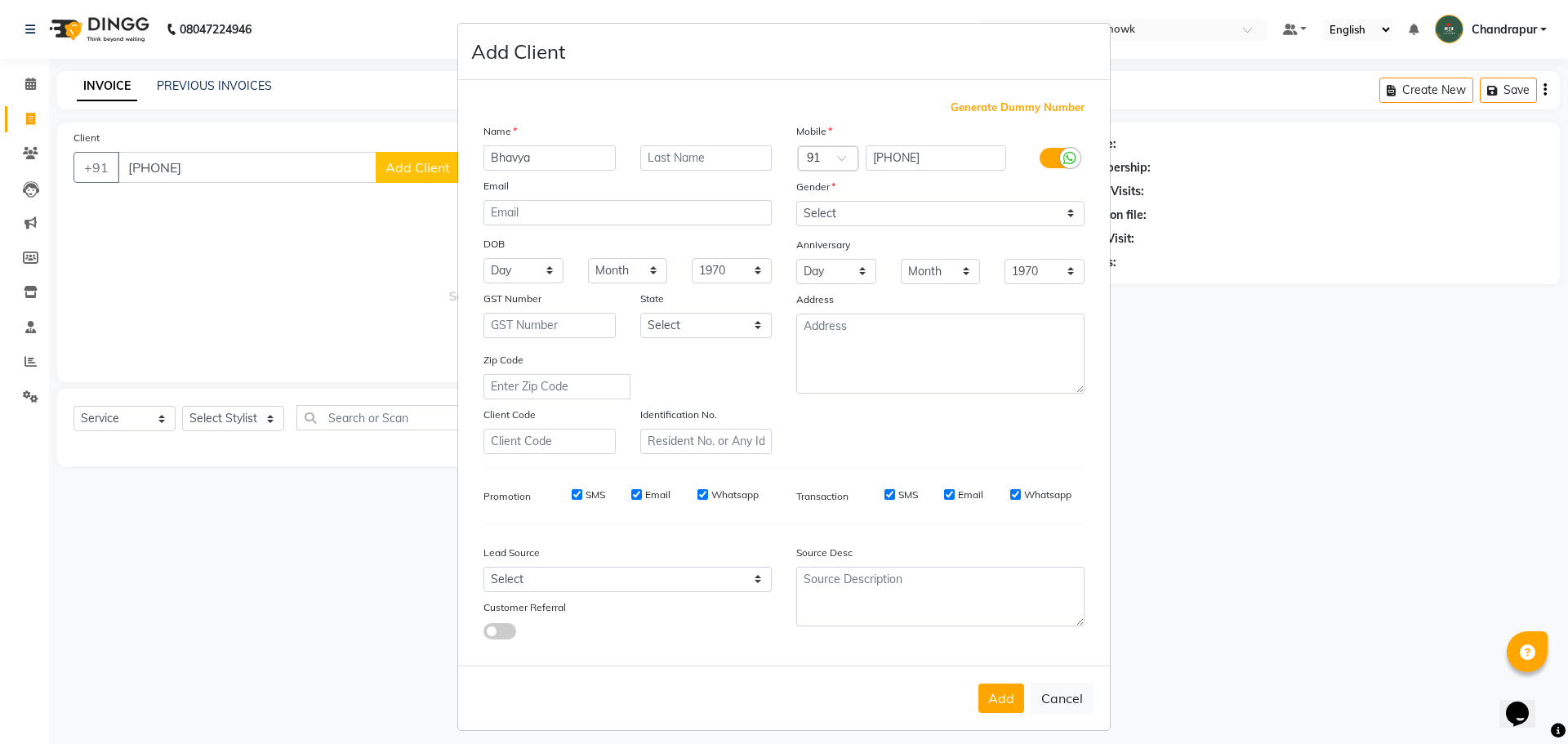 type on "Bhavya" 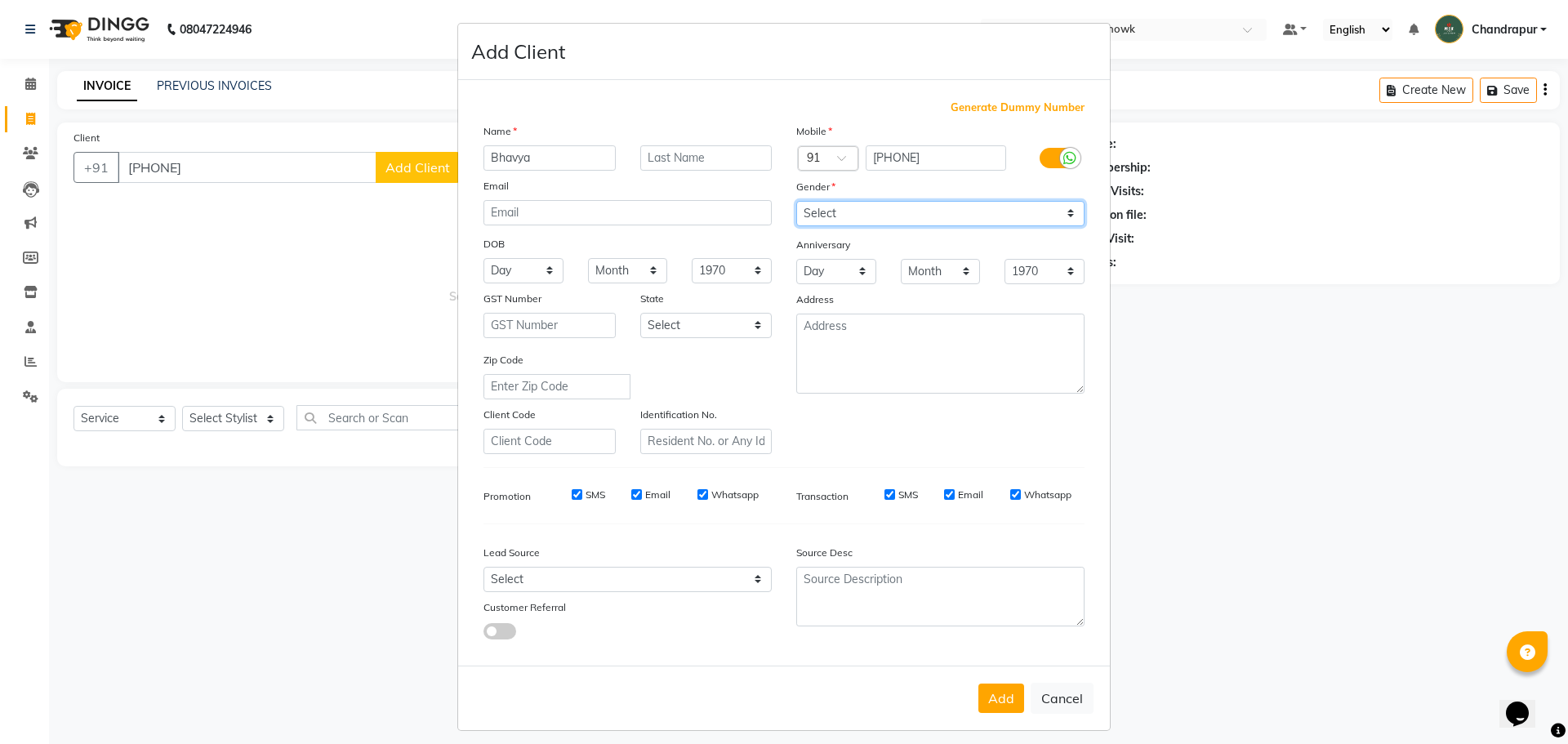 drag, startPoint x: 838, startPoint y: 214, endPoint x: 836, endPoint y: 225, distance: 11.18034 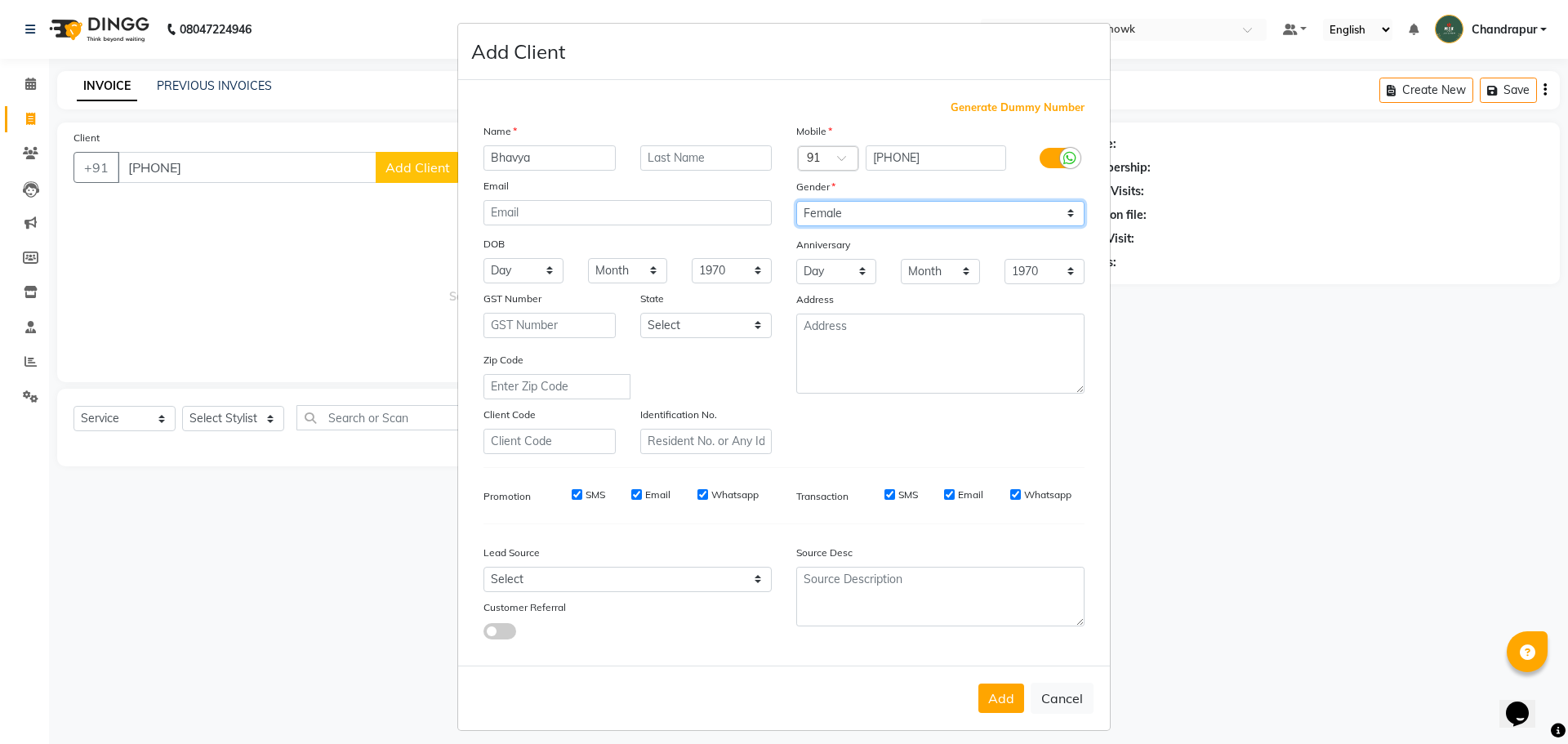 click on "Select Male Female Other Prefer Not To Say" at bounding box center [940, 213] 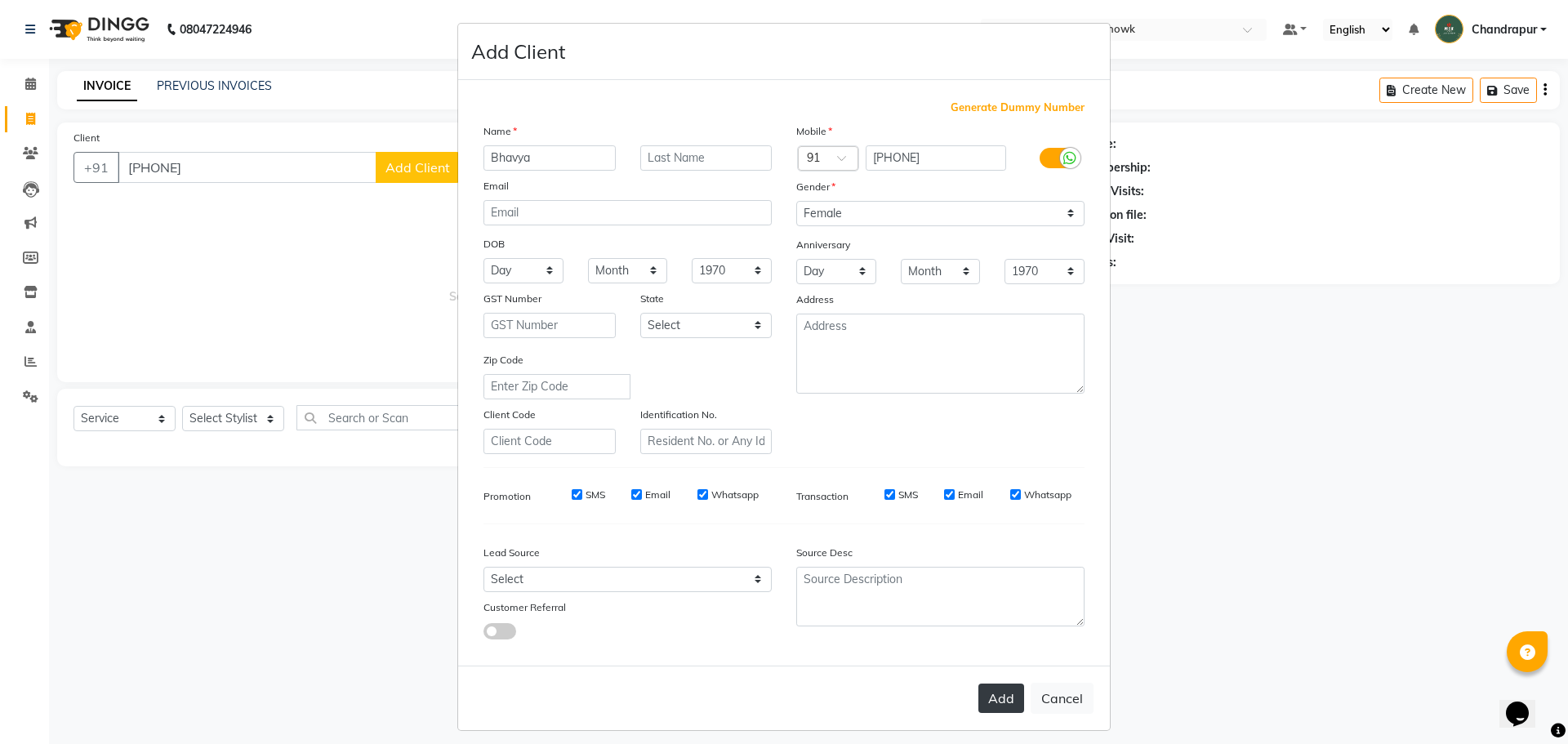 click on "Add" at bounding box center (1001, 698) 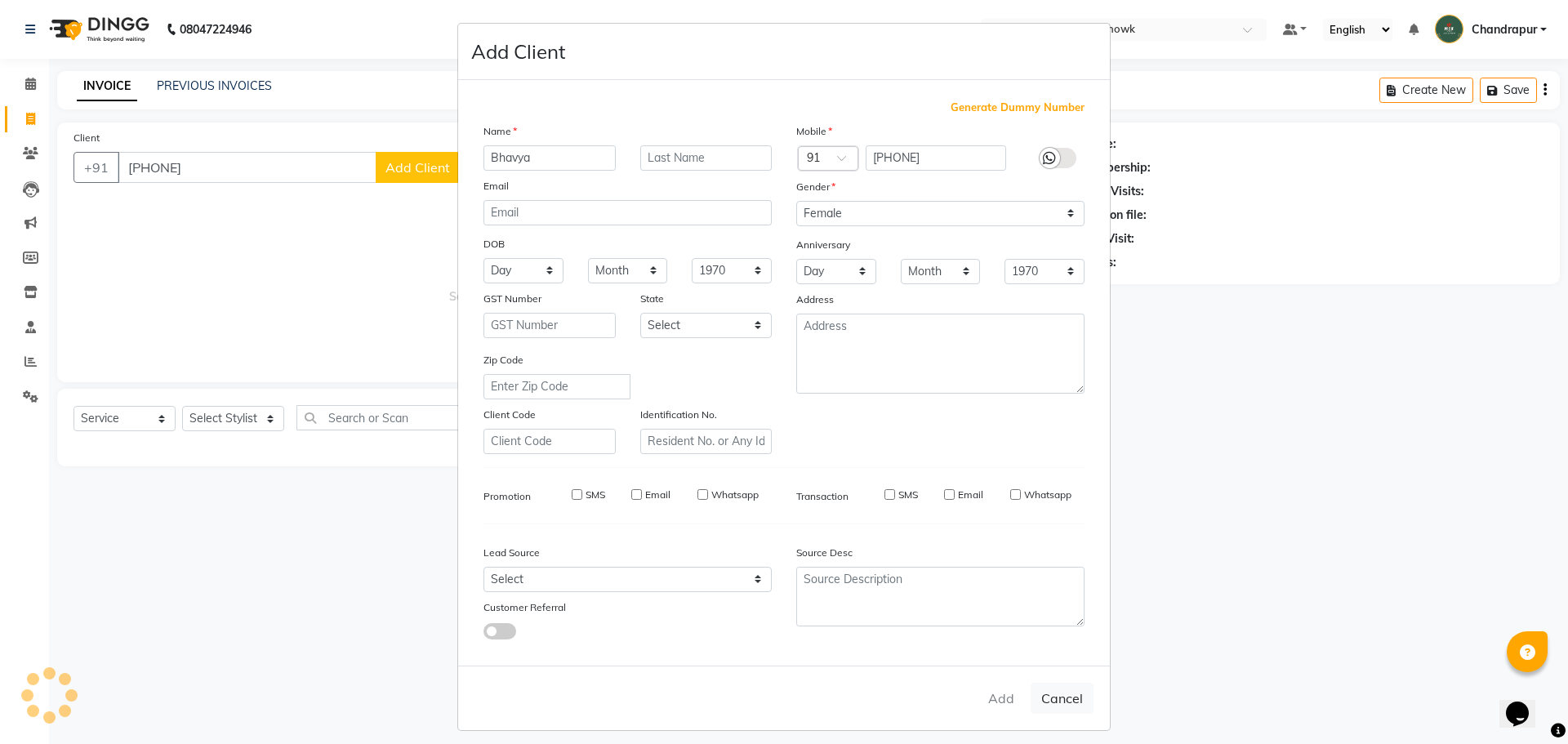 type 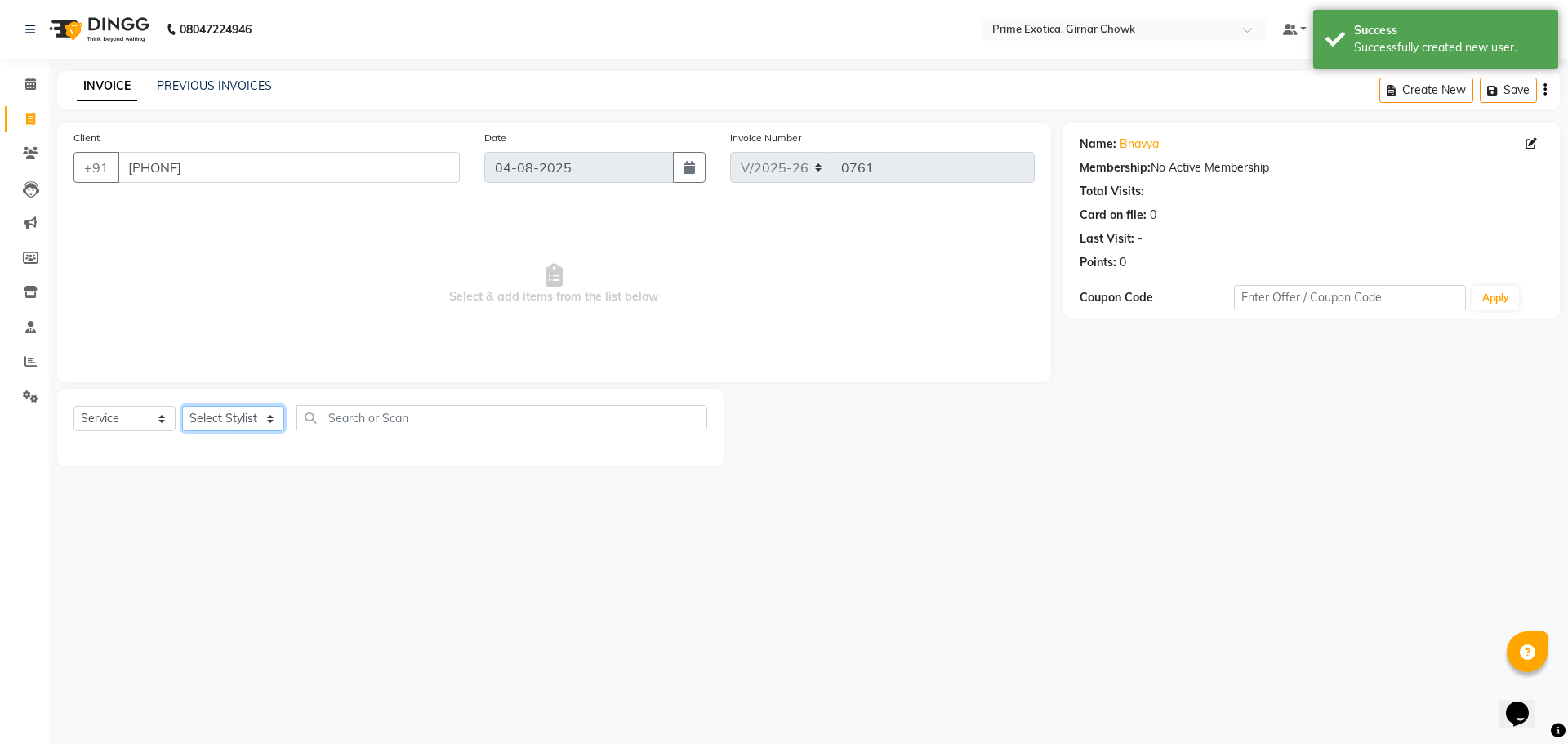 click on "Select Stylist [FIRST] [LAST] ADMIN [FIRST] [LAST] [FIRST] [LAST] [FIRST] [LAST] [FIRST] [LAST] [FIRST] [LAST]" 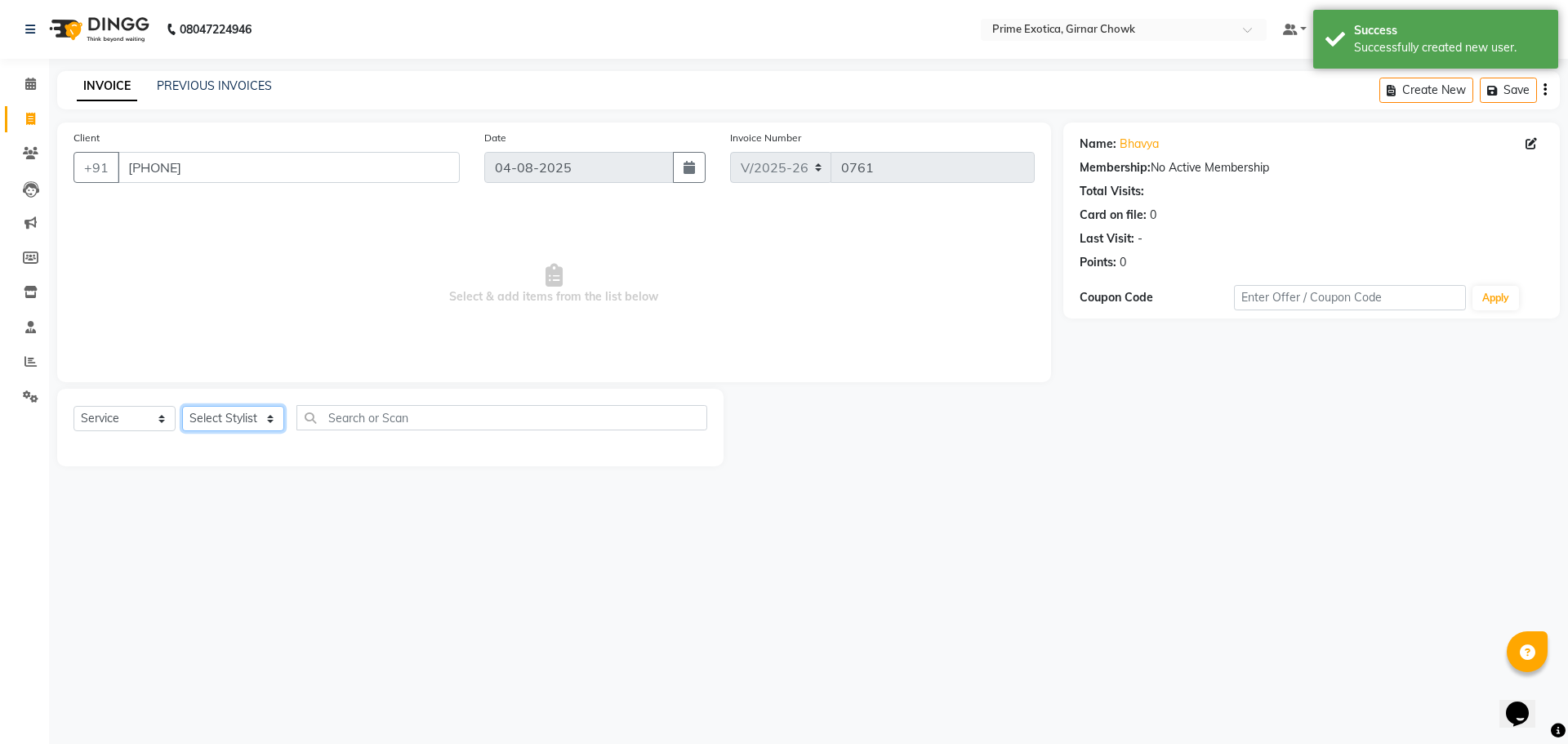 select on "80005" 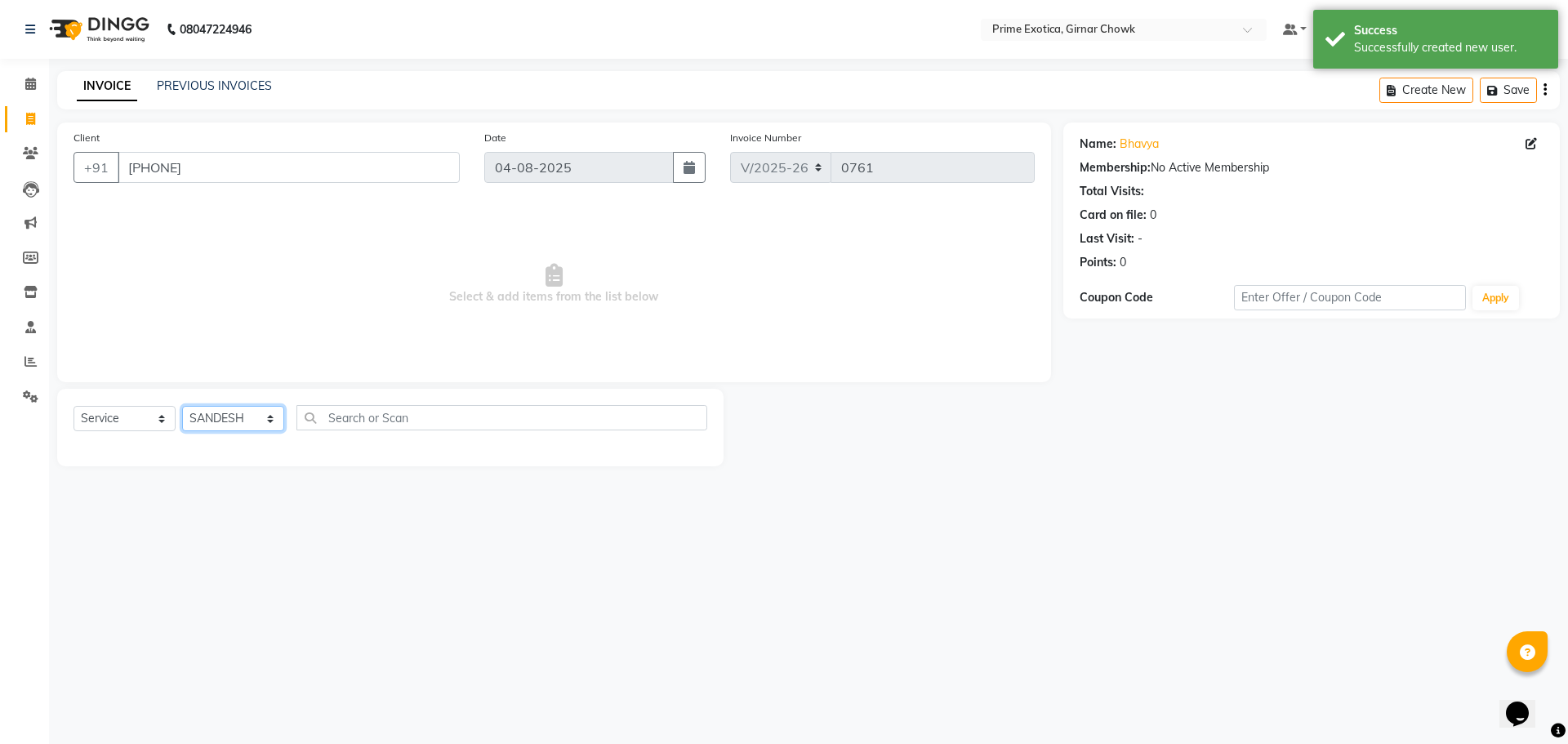 click on "Select Stylist [FIRST] [LAST] ADMIN [FIRST] [LAST] [FIRST] [LAST] [FIRST] [LAST] [FIRST] [LAST] [FIRST] [LAST]" 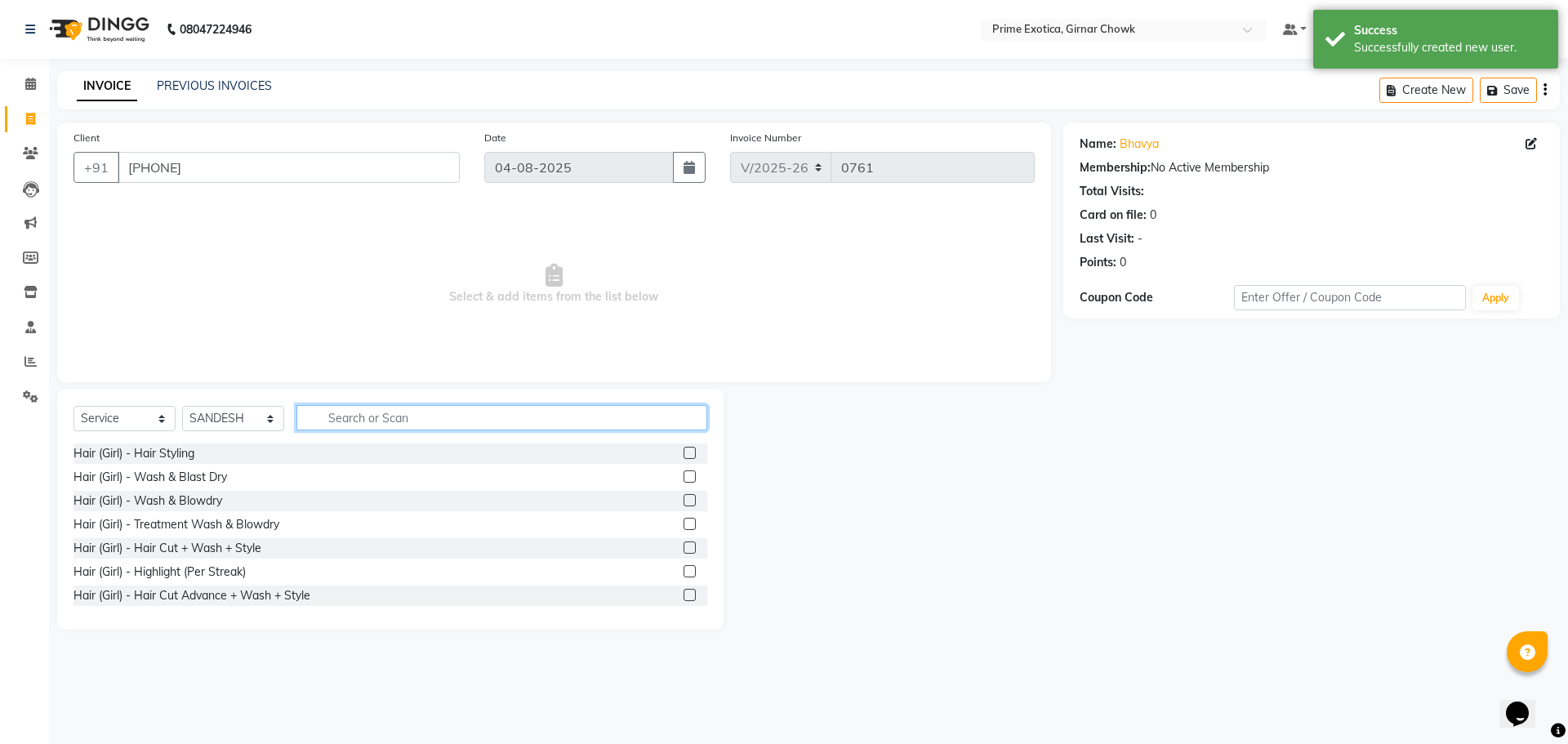 click 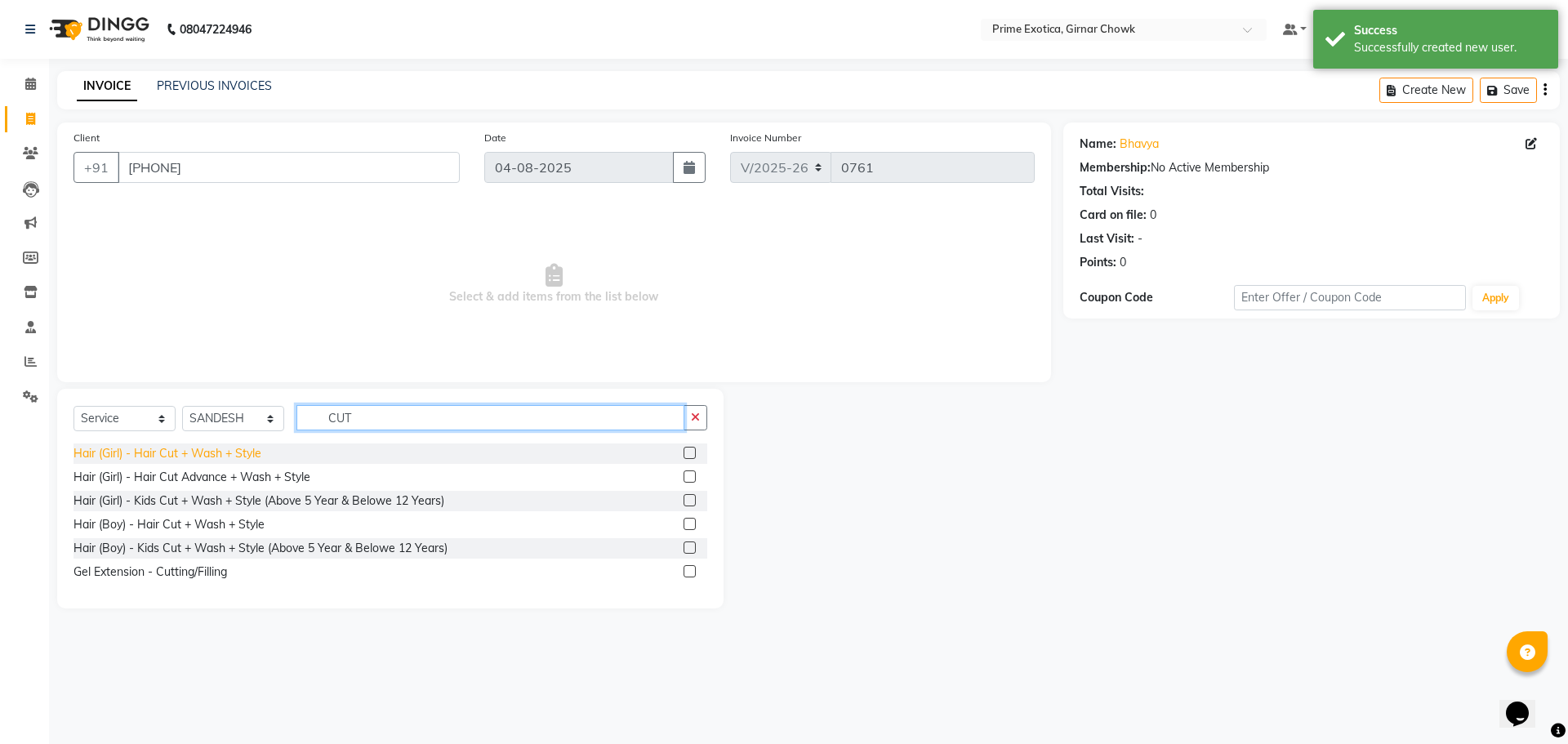 type on "CUT" 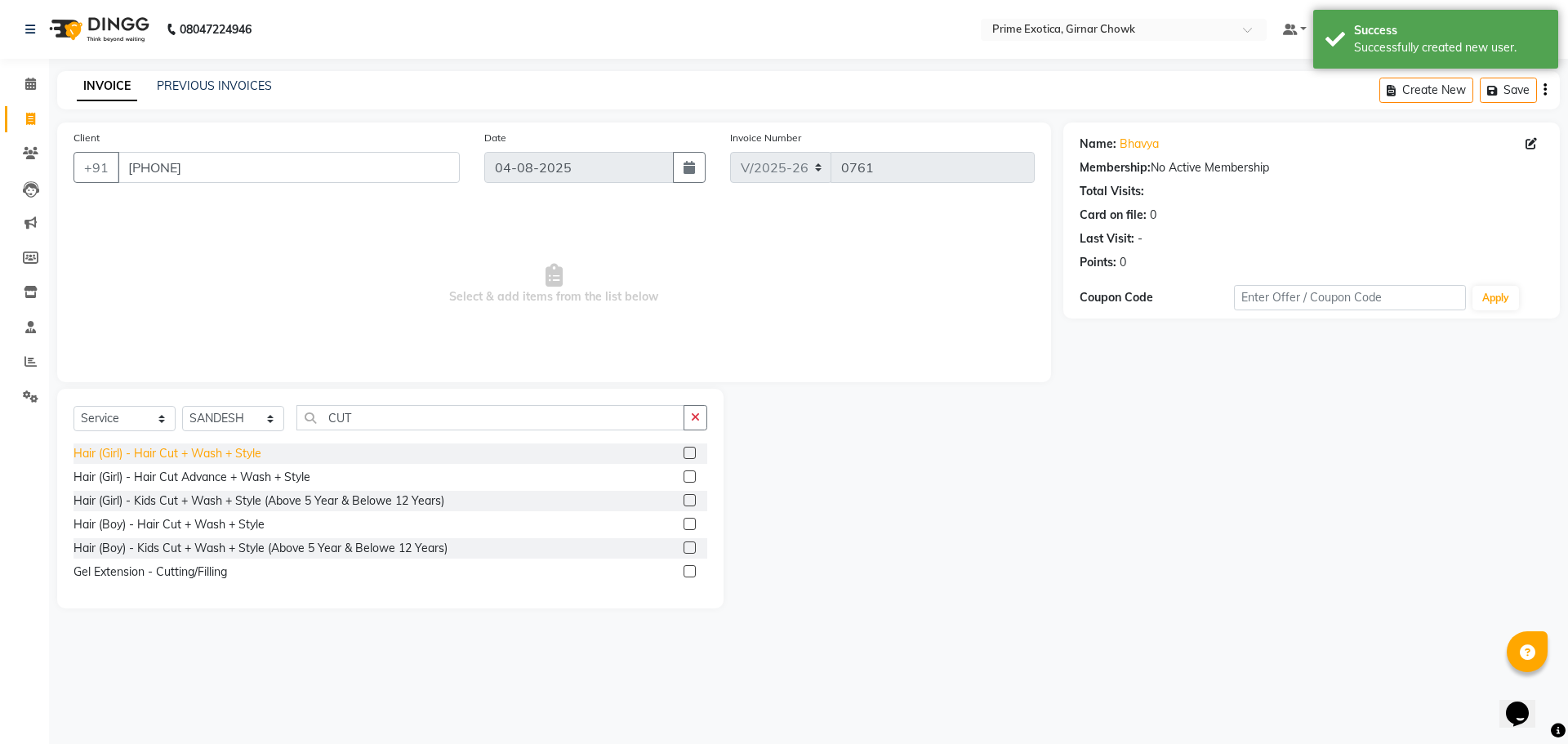 click on "Hair (Girl) - Hair Cut + Wash + Style" 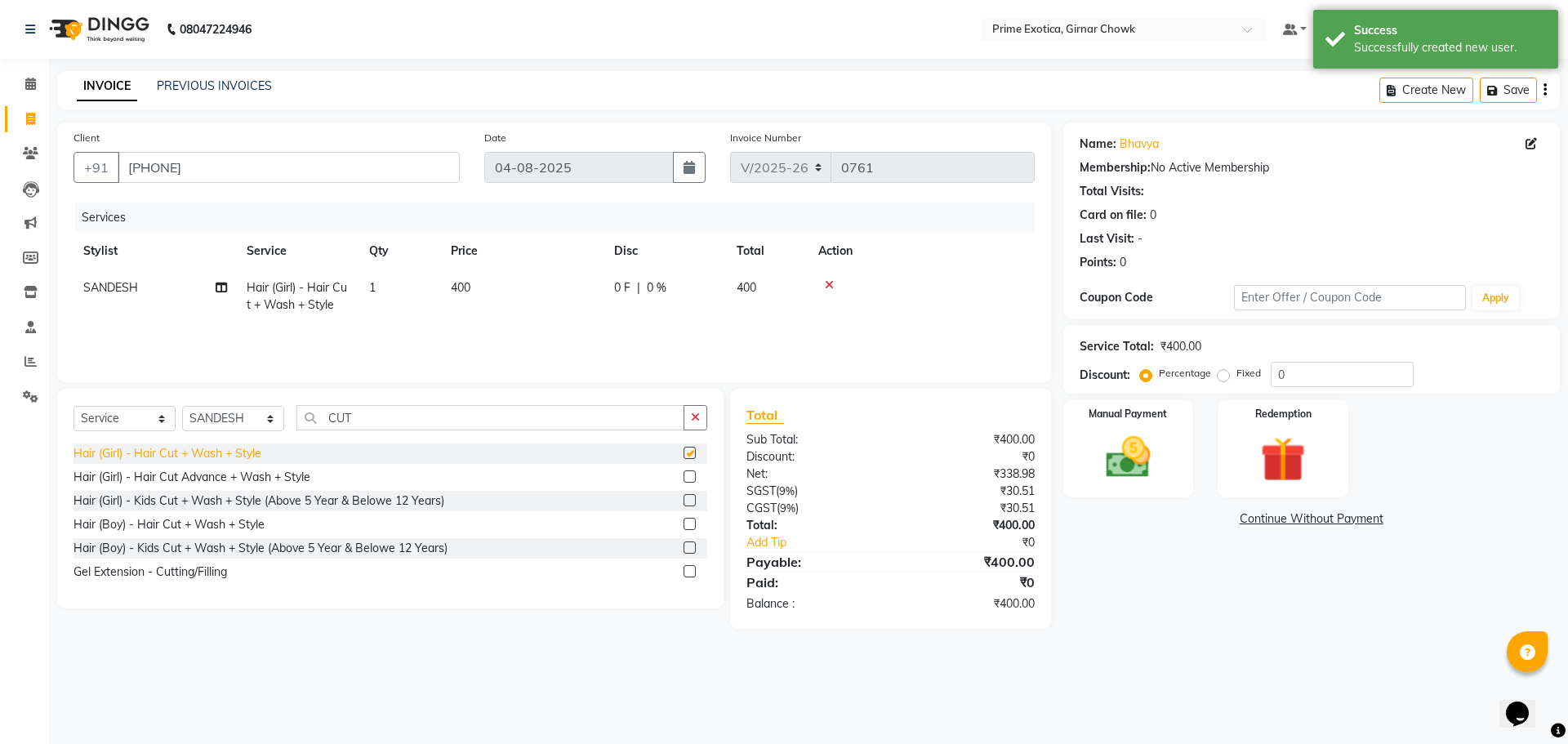 checkbox on "false" 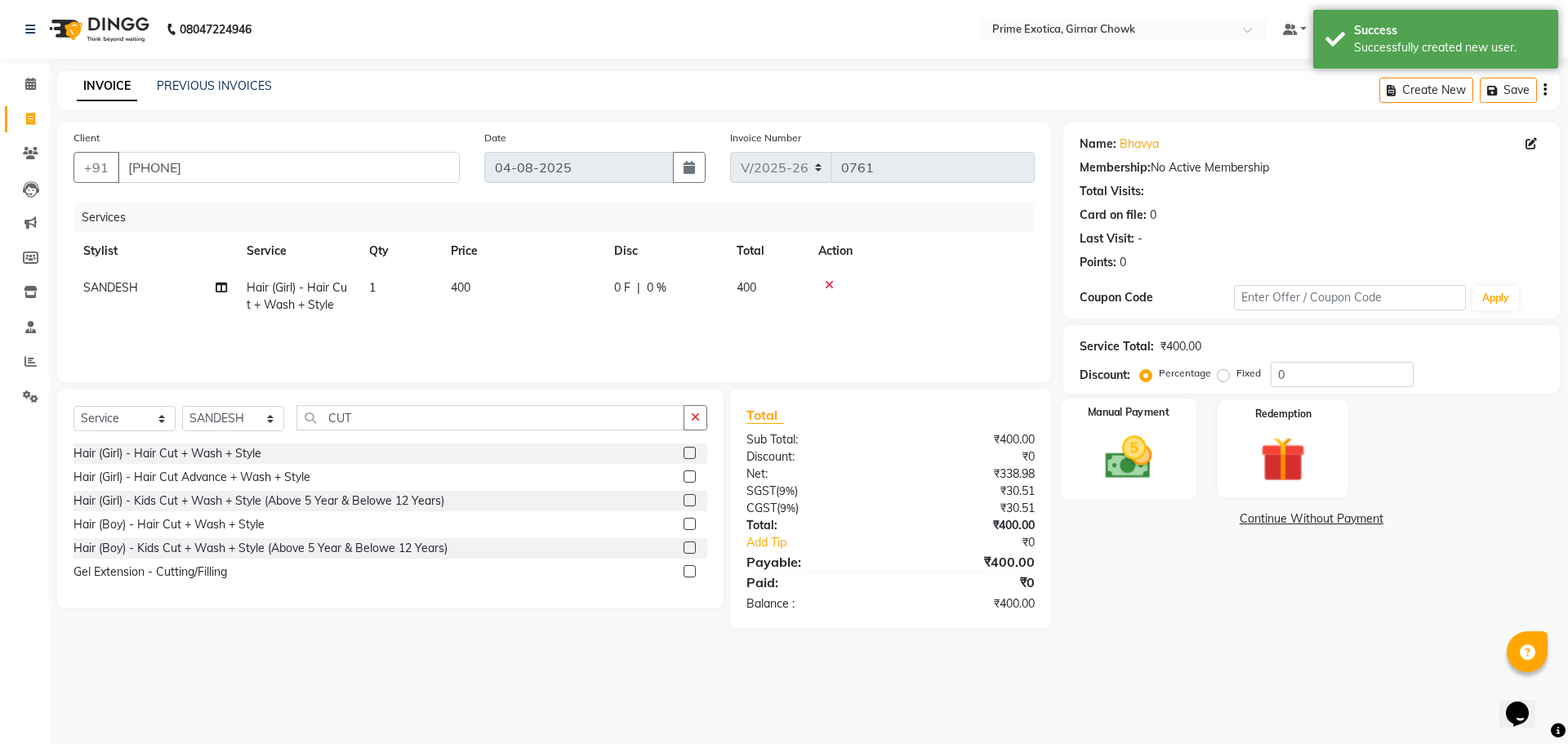 click 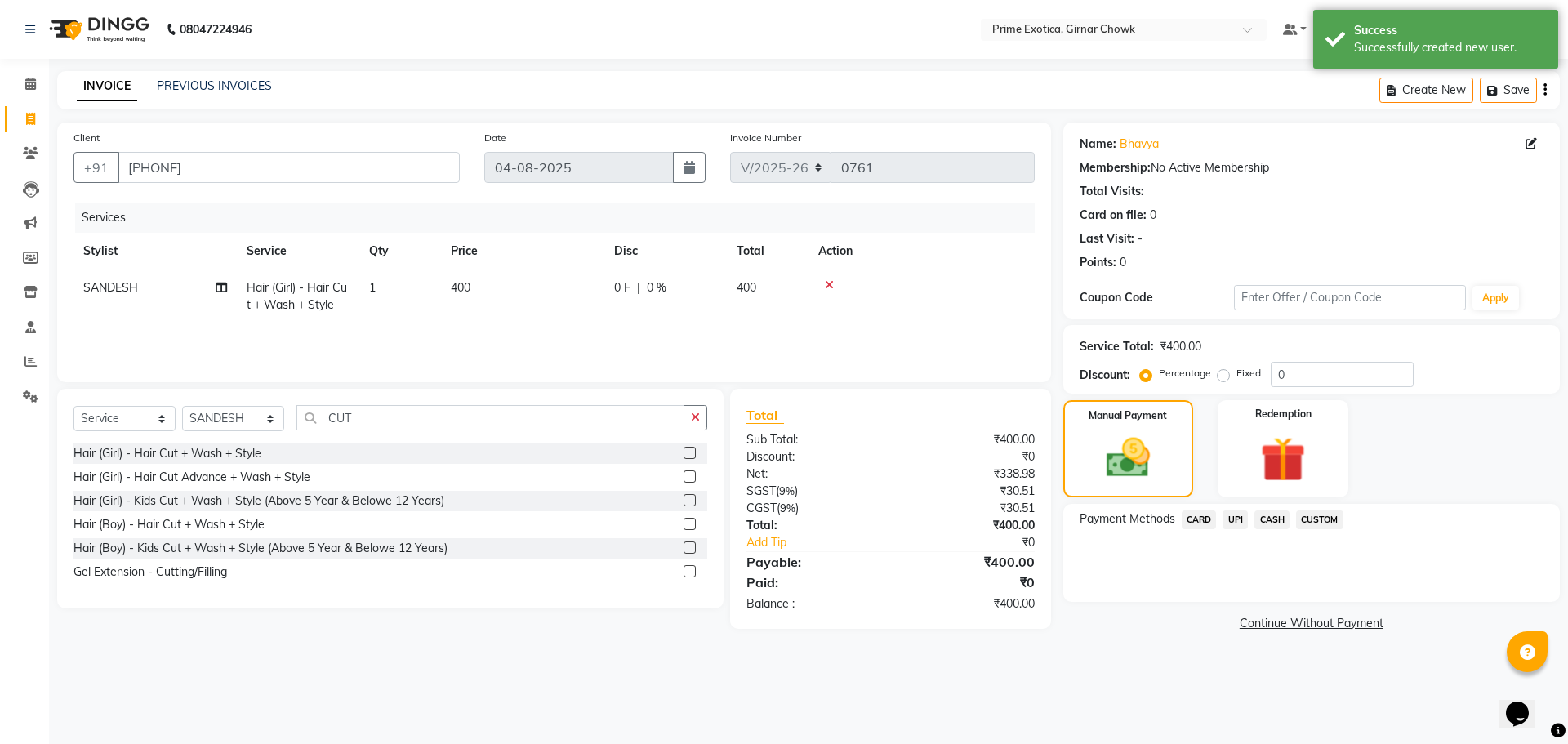 click on "UPI" 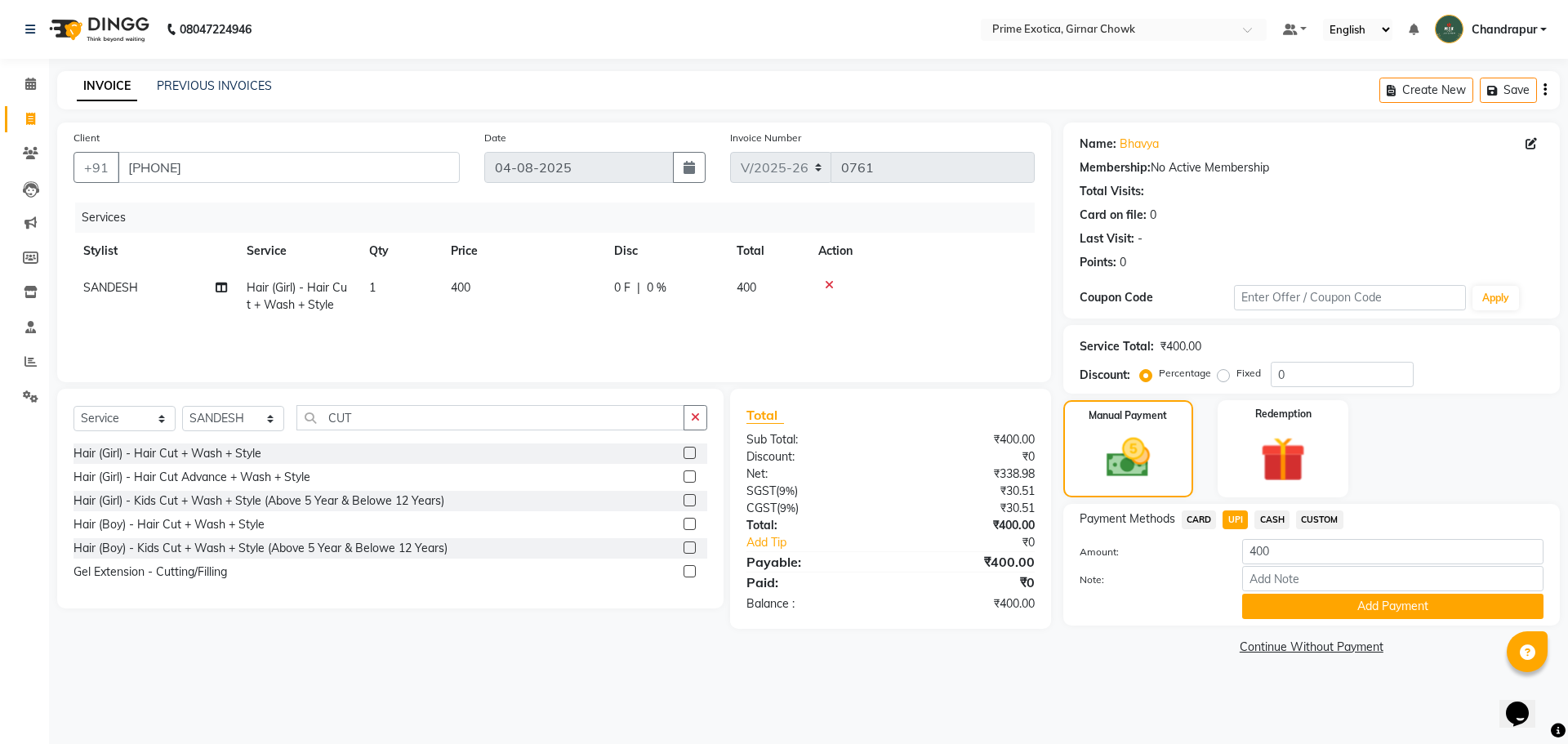 click on "Add Payment" 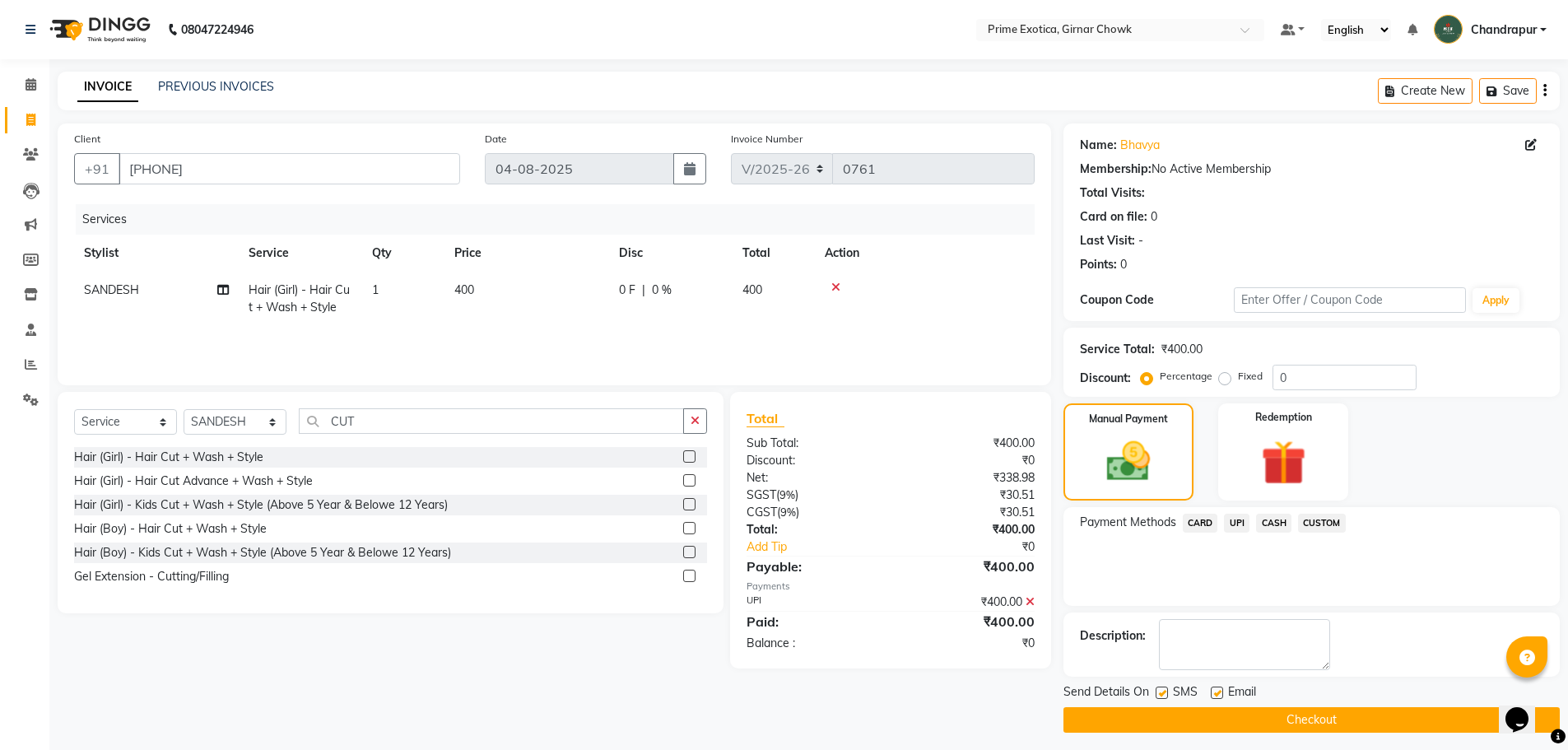 click on "Checkout" 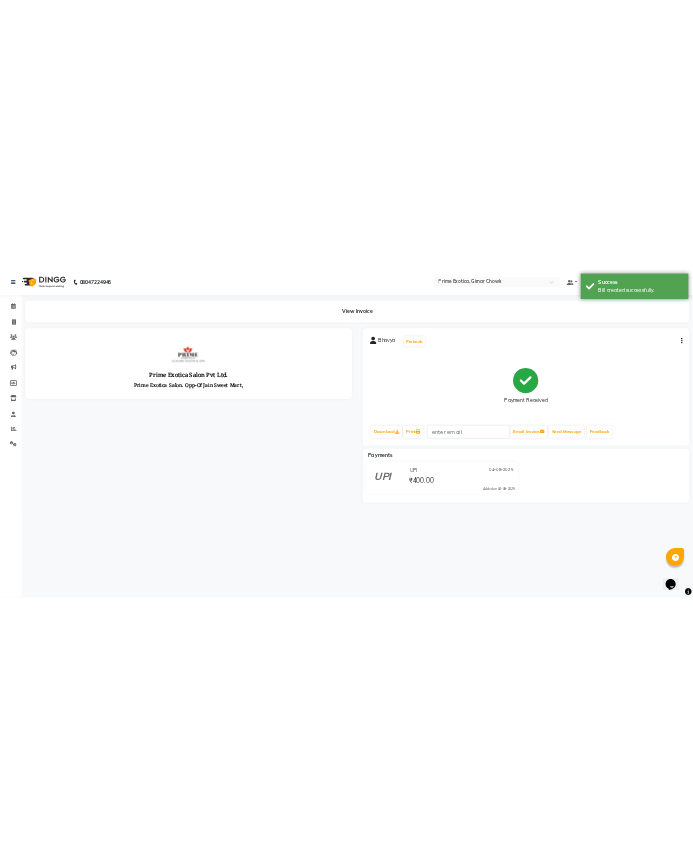 scroll, scrollTop: 0, scrollLeft: 0, axis: both 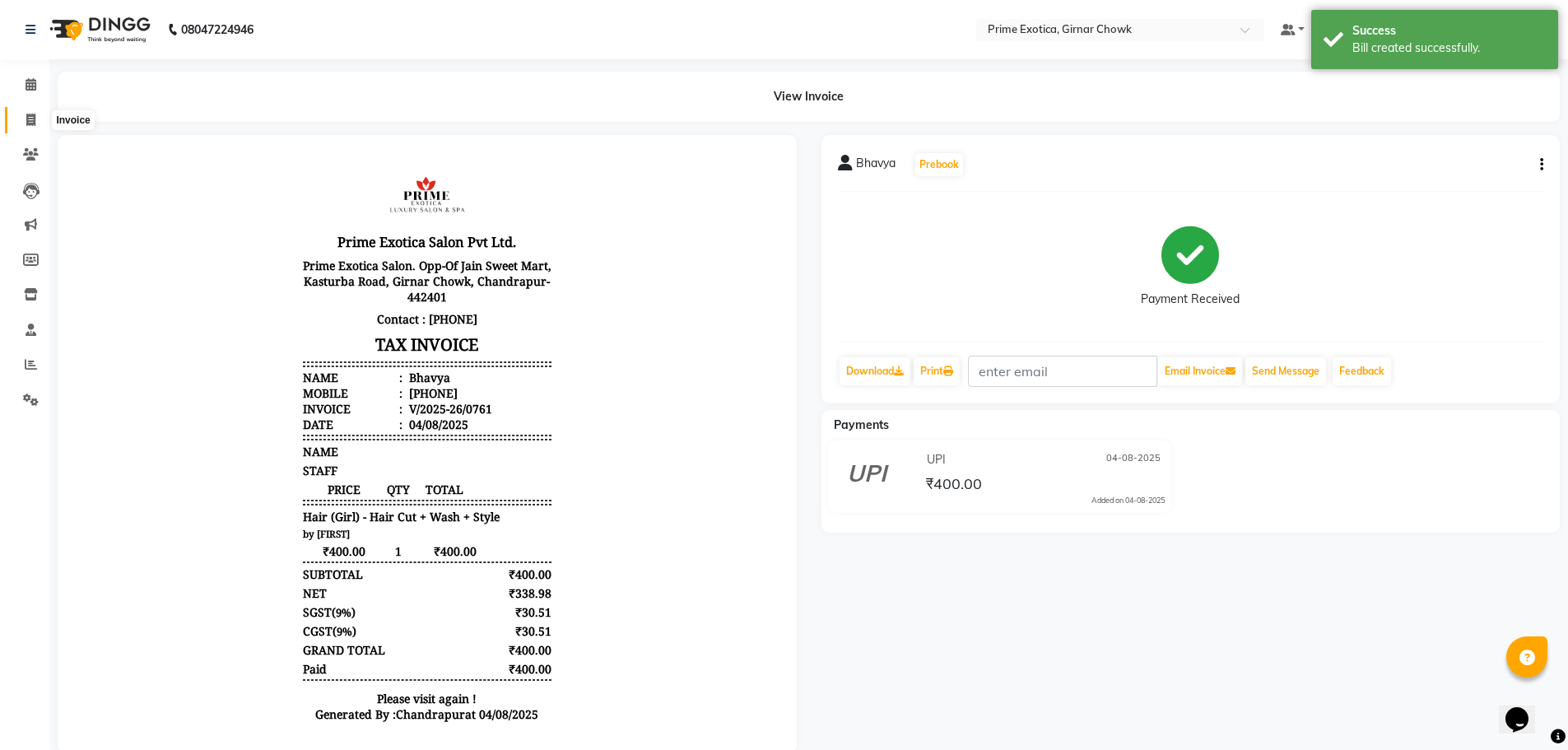 click 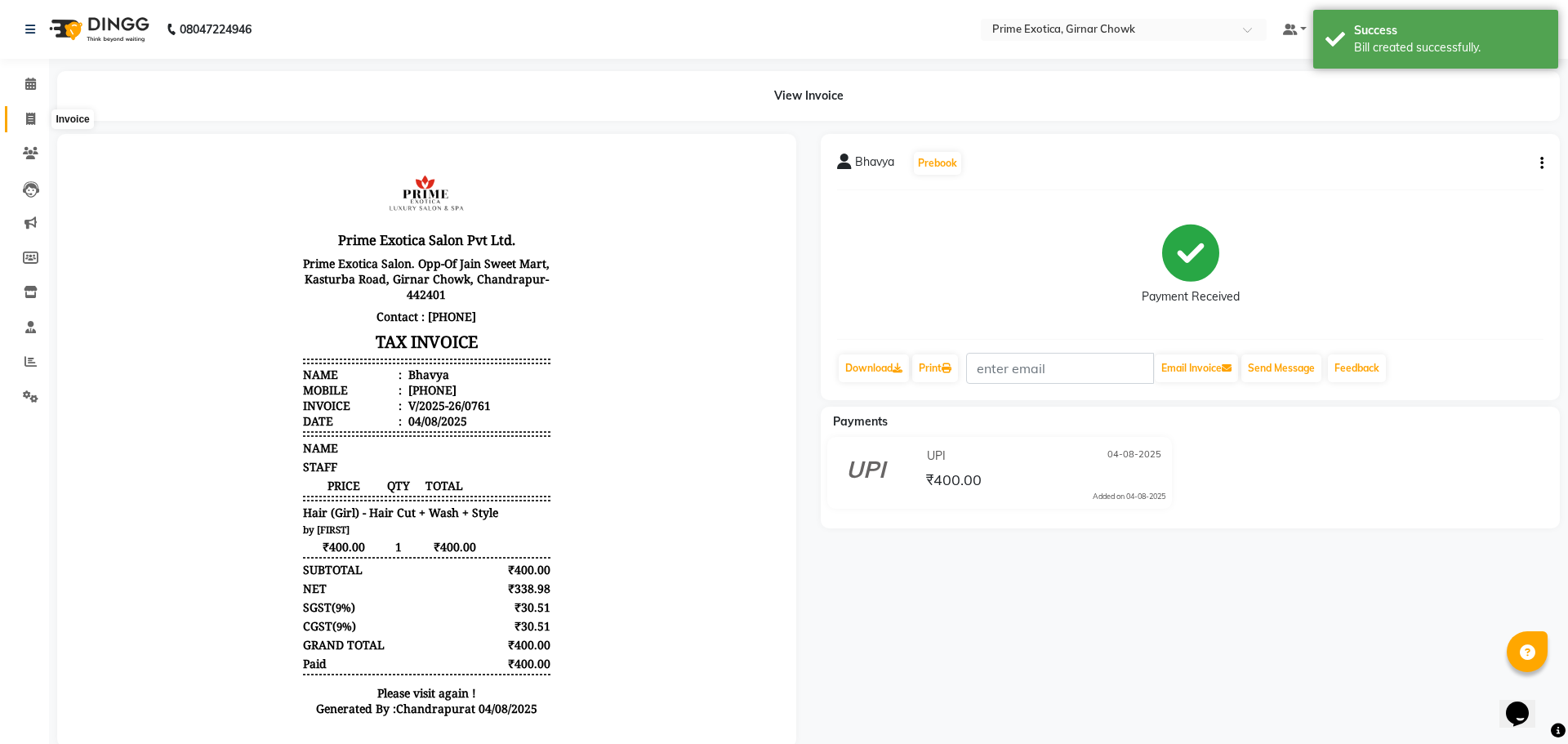 select on "service" 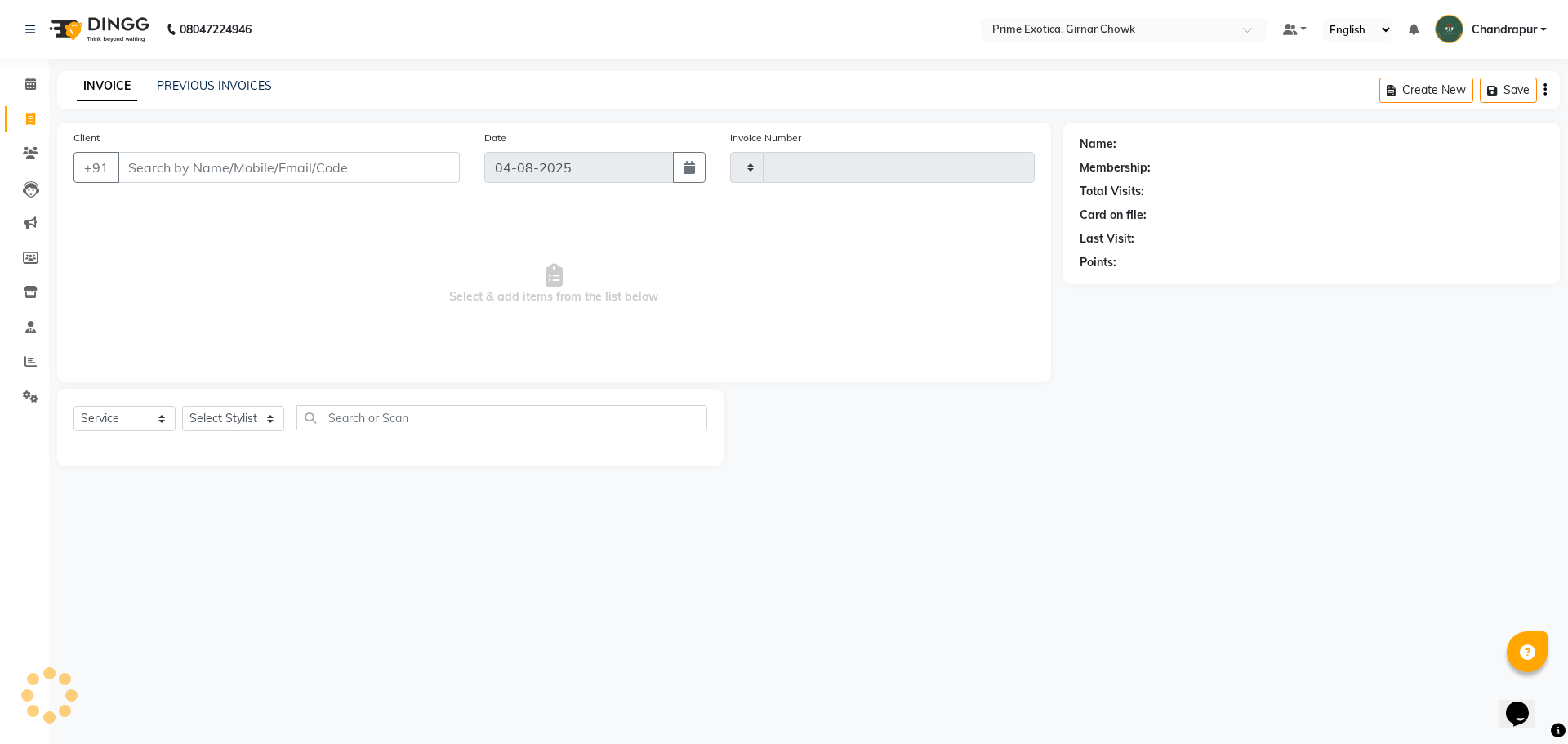 type on "0762" 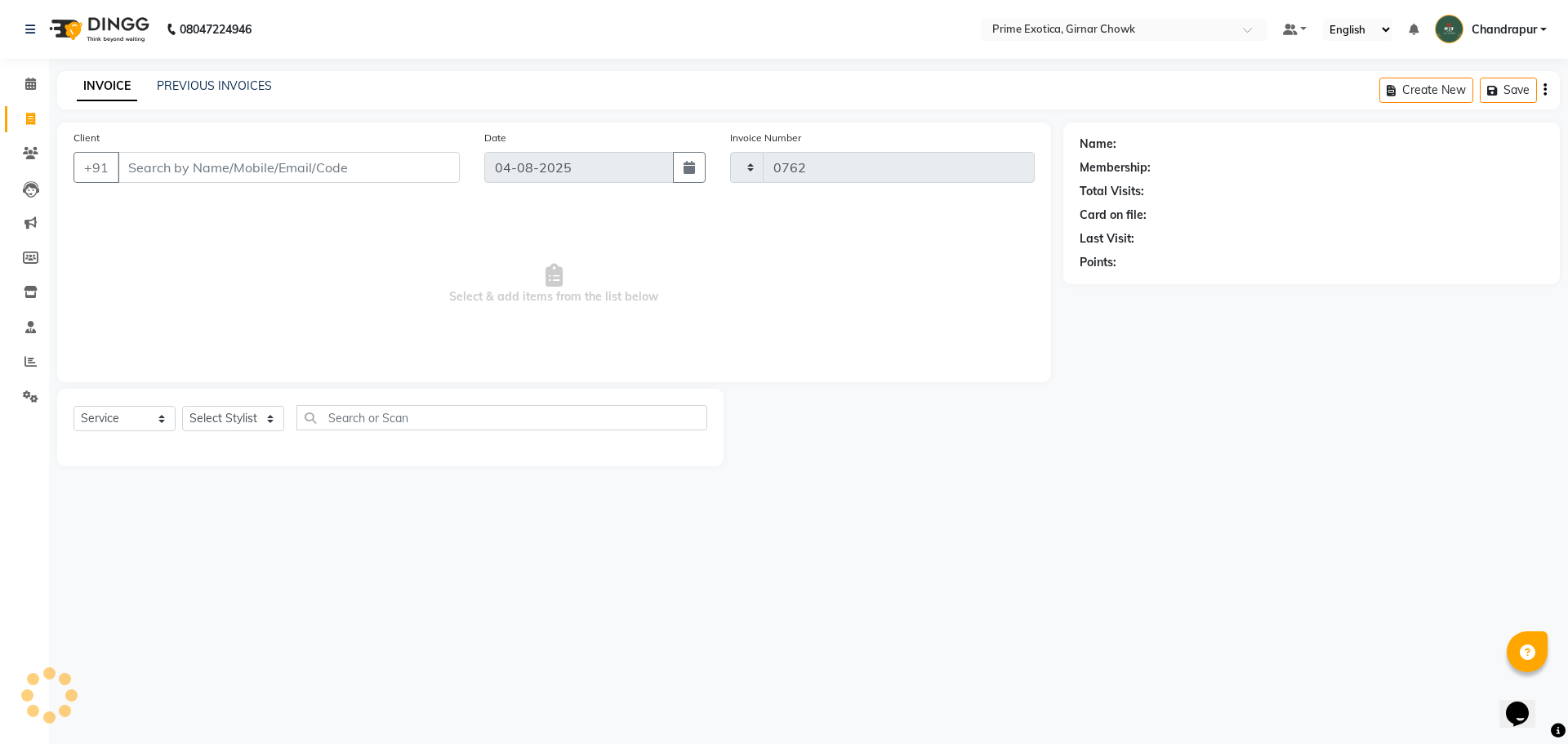 select on "5796" 